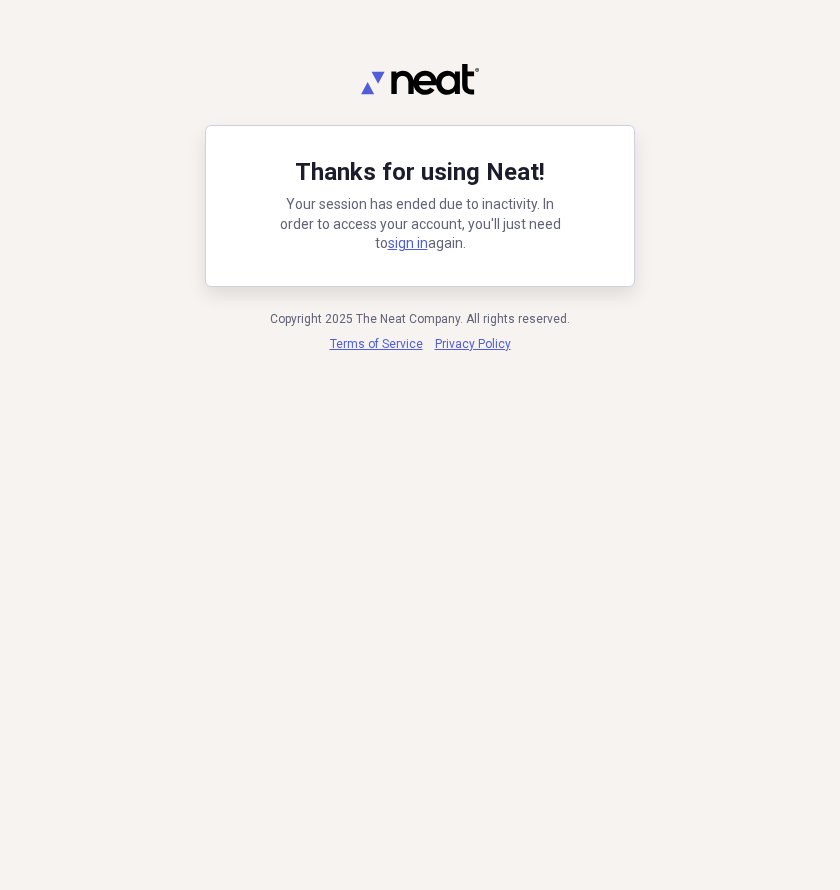scroll, scrollTop: 0, scrollLeft: 0, axis: both 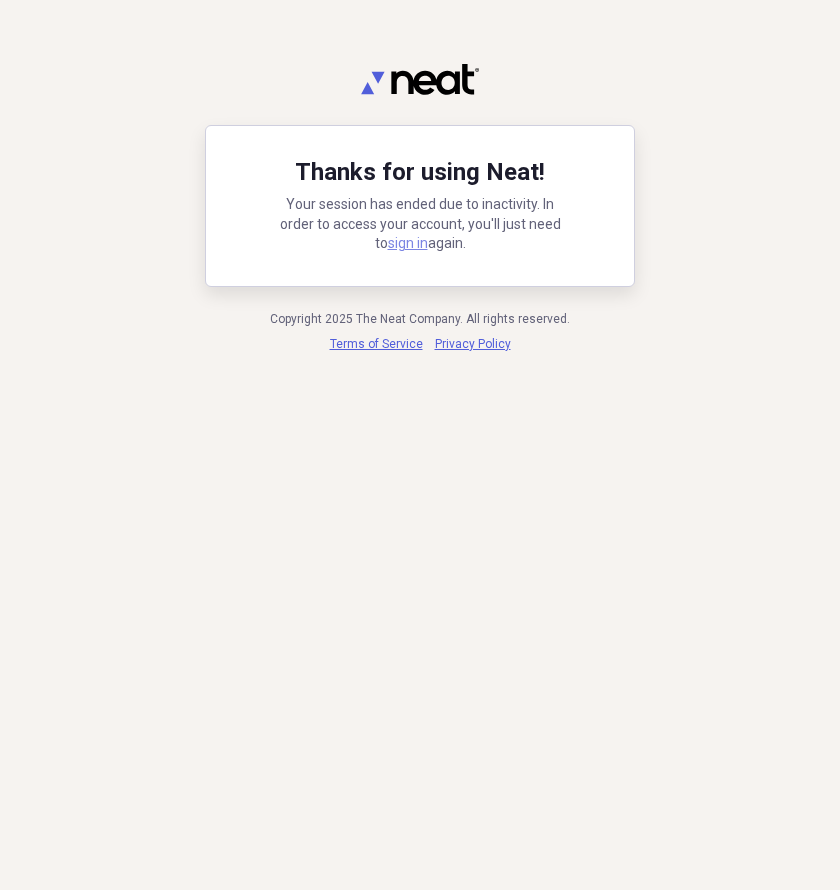 click on "sign in" at bounding box center [408, 243] 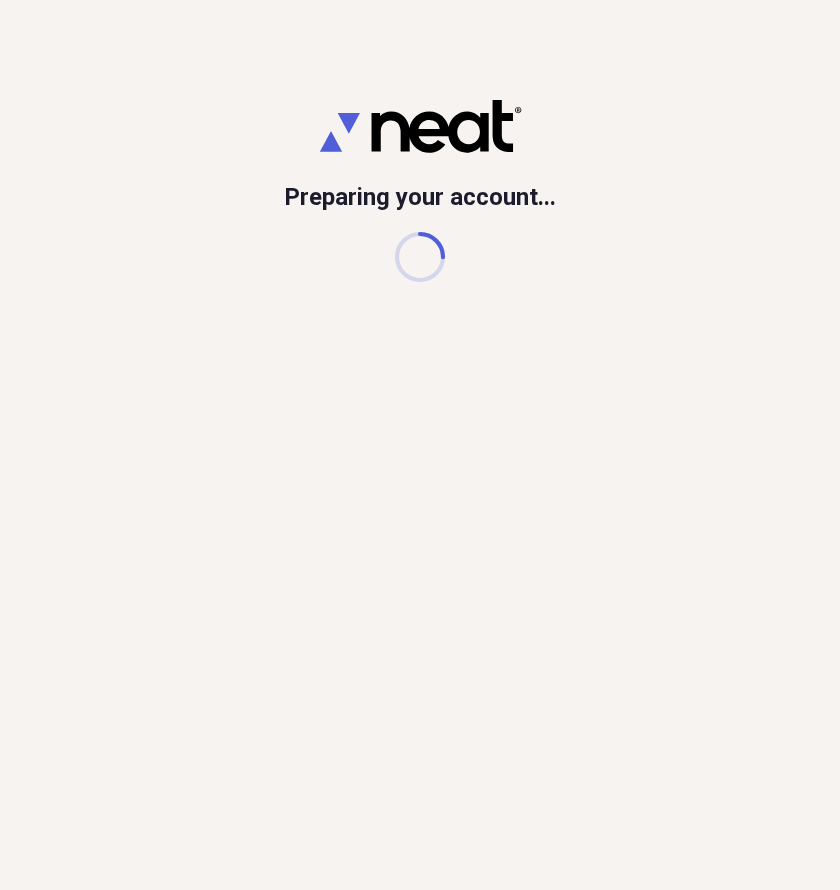 scroll, scrollTop: 0, scrollLeft: 0, axis: both 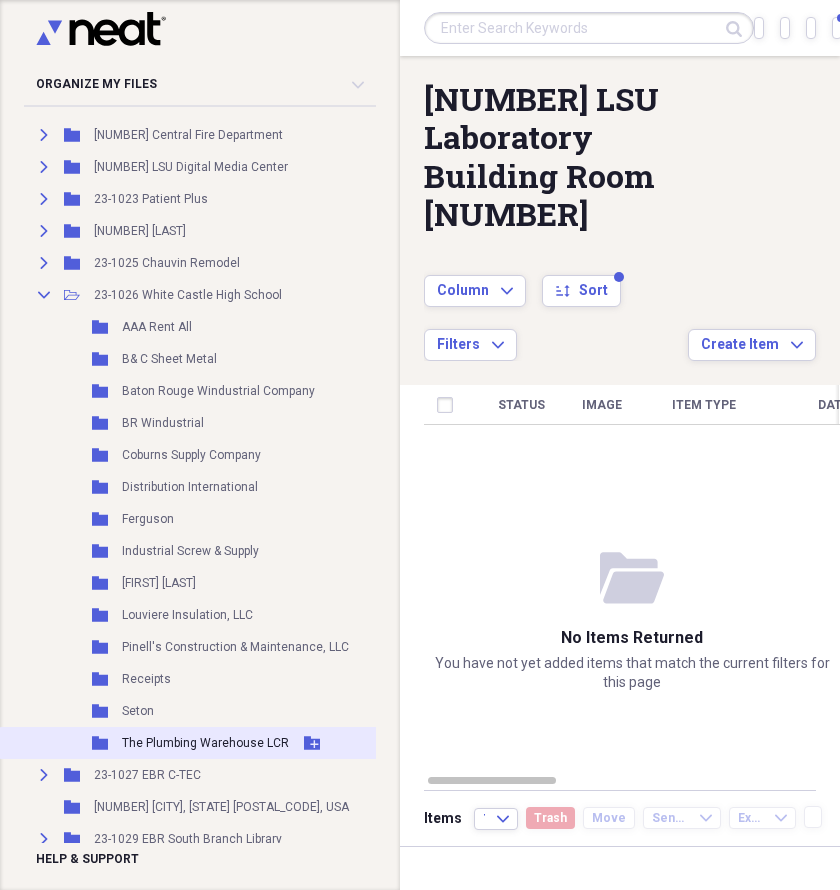 click on "The Plumbing Warehouse LCR" at bounding box center (205, 743) 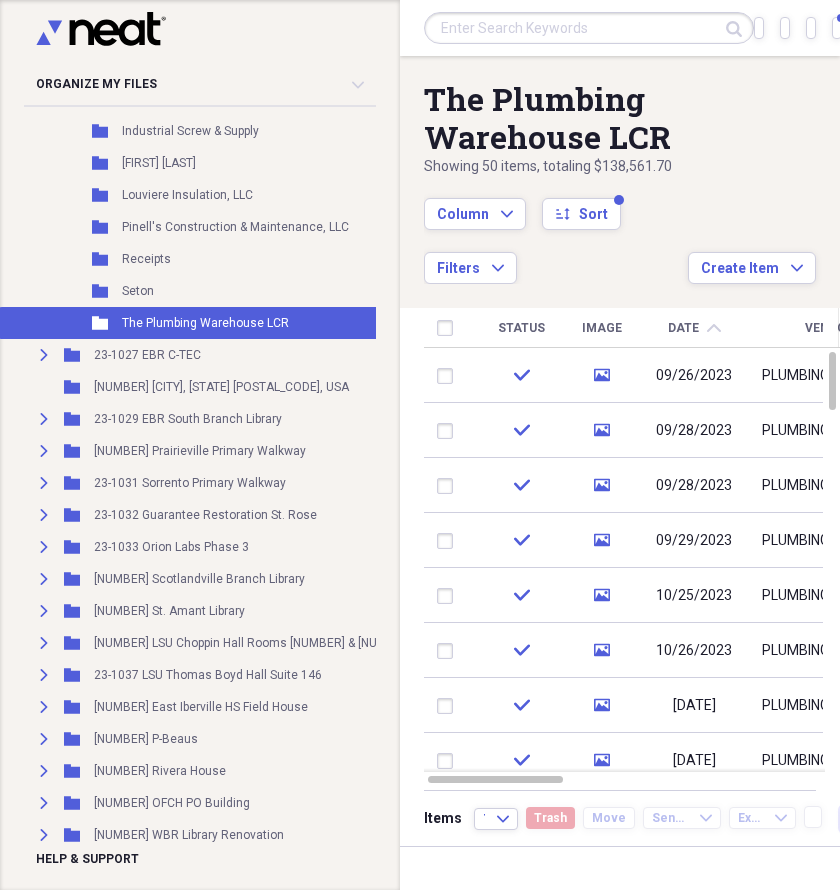 scroll, scrollTop: 1534, scrollLeft: 0, axis: vertical 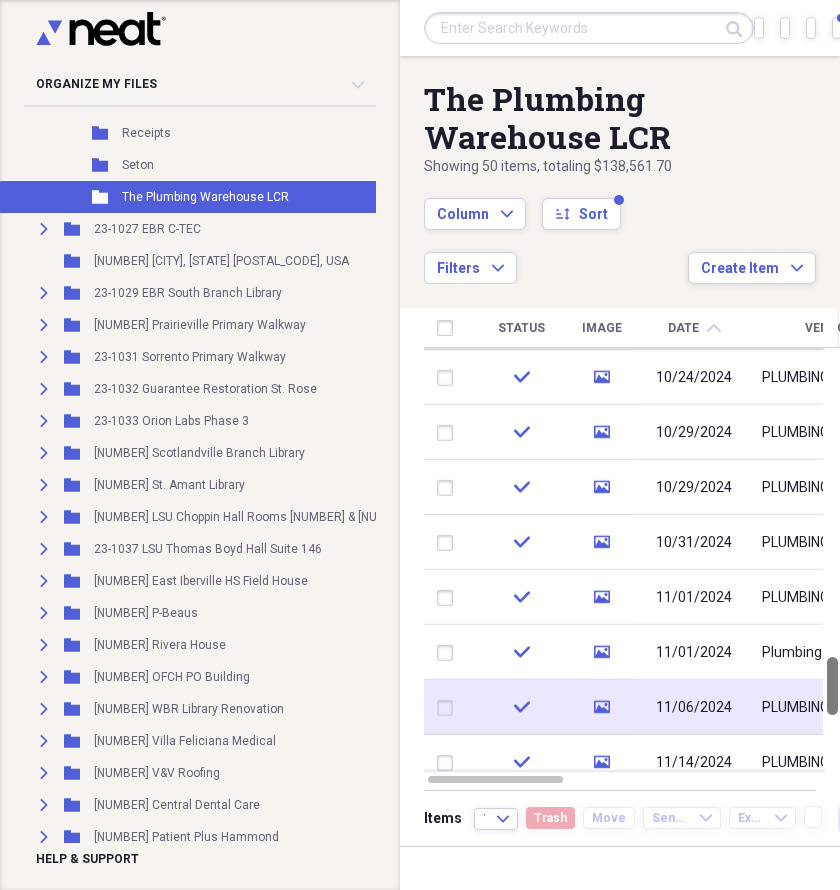 drag, startPoint x: 824, startPoint y: 369, endPoint x: 744, endPoint y: 675, distance: 316.28467 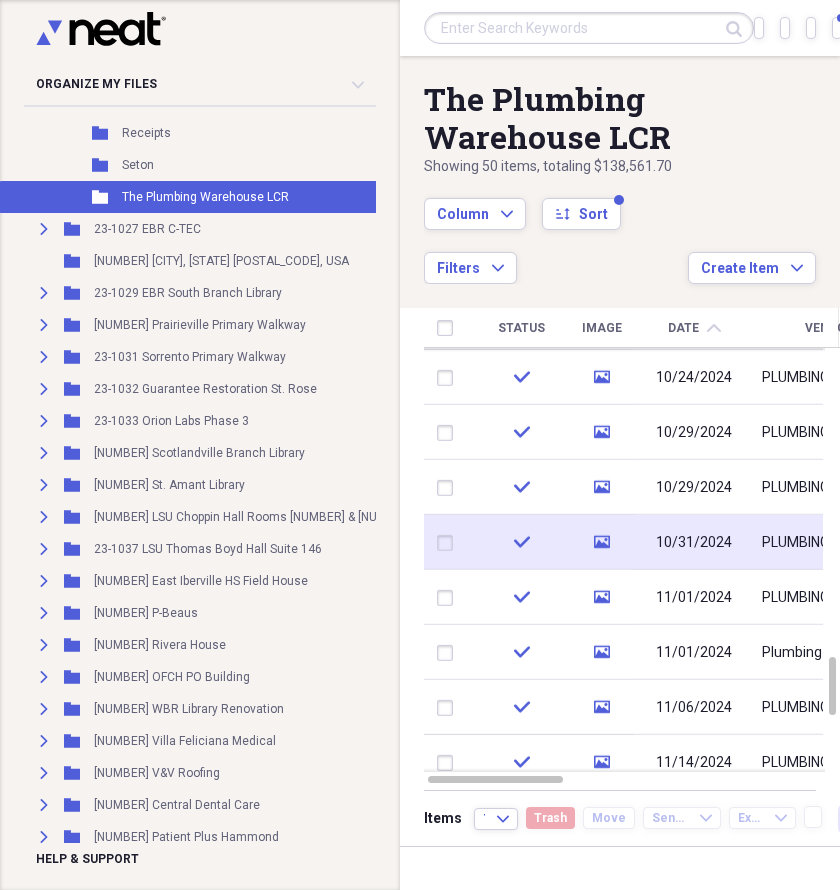 click on "10/31/2024" at bounding box center [694, 543] 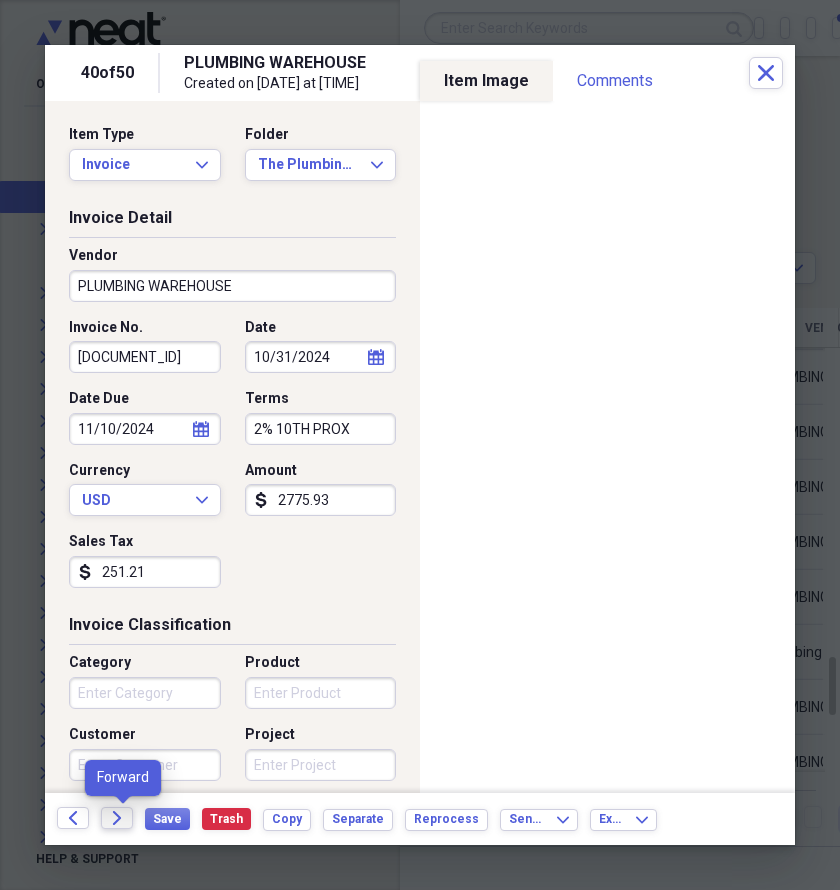 click on "Forward" 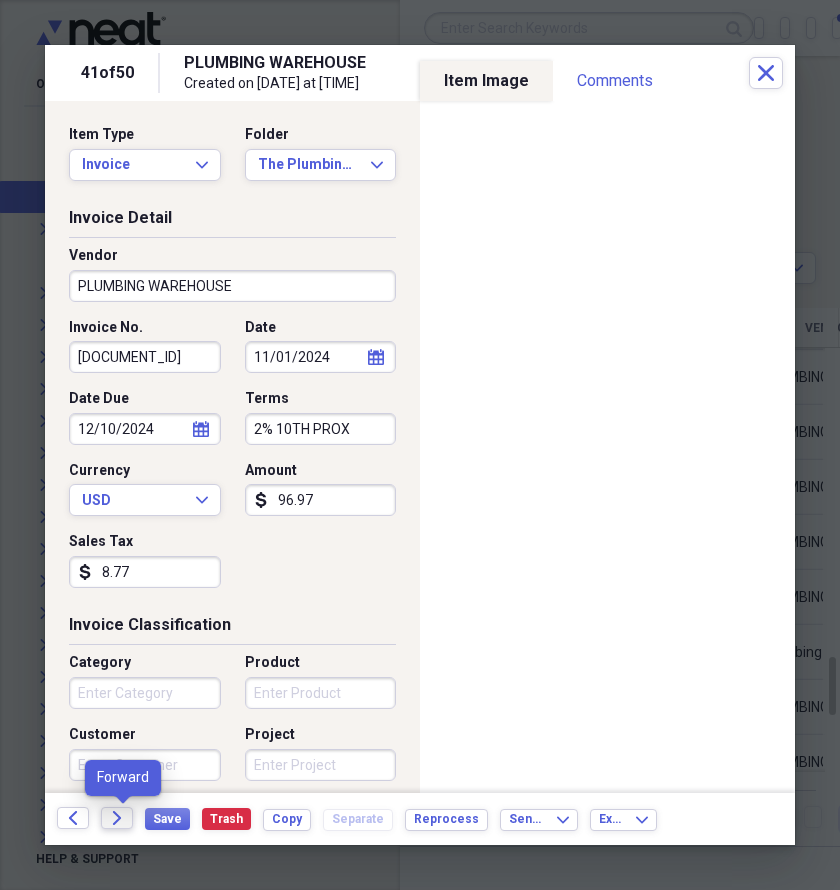click on "Forward" 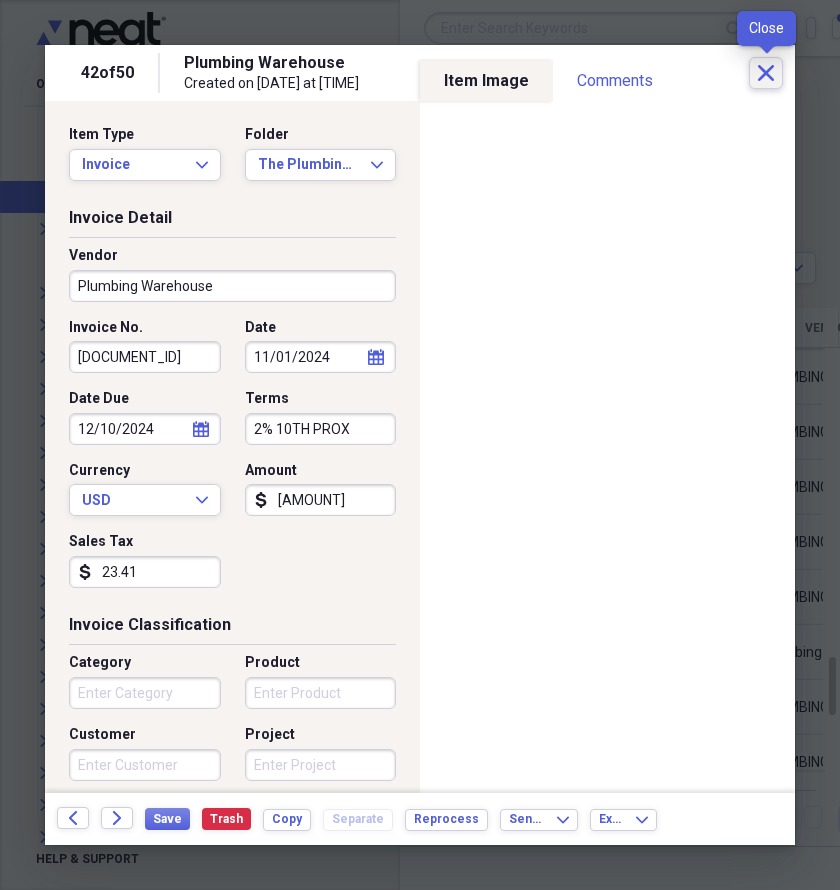click on "Close" 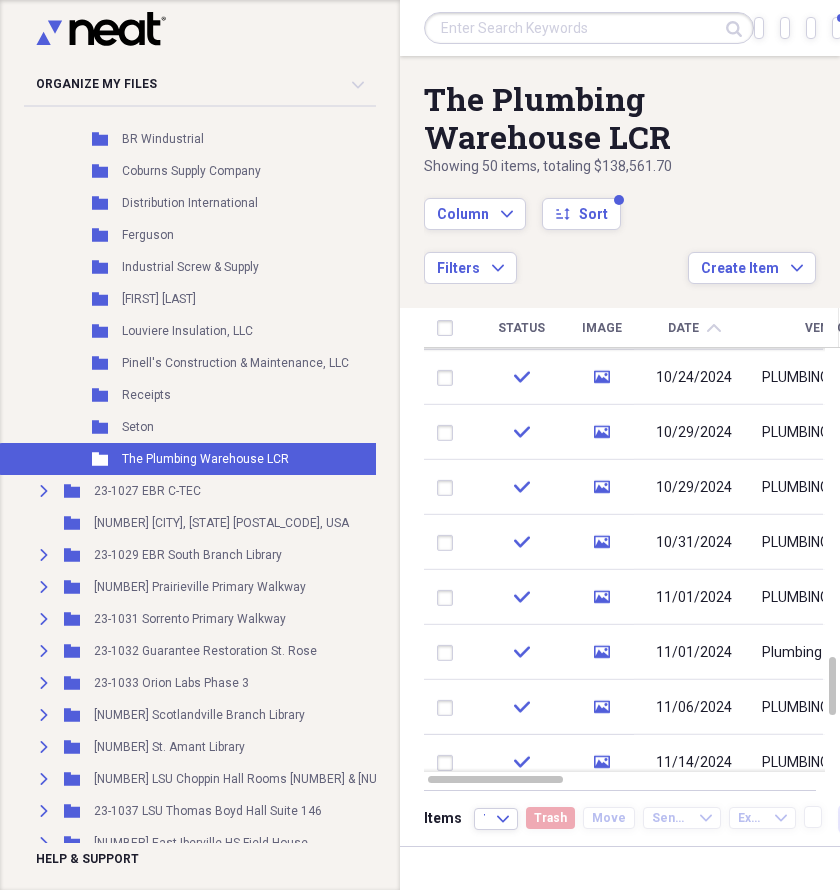 scroll, scrollTop: 1265, scrollLeft: 0, axis: vertical 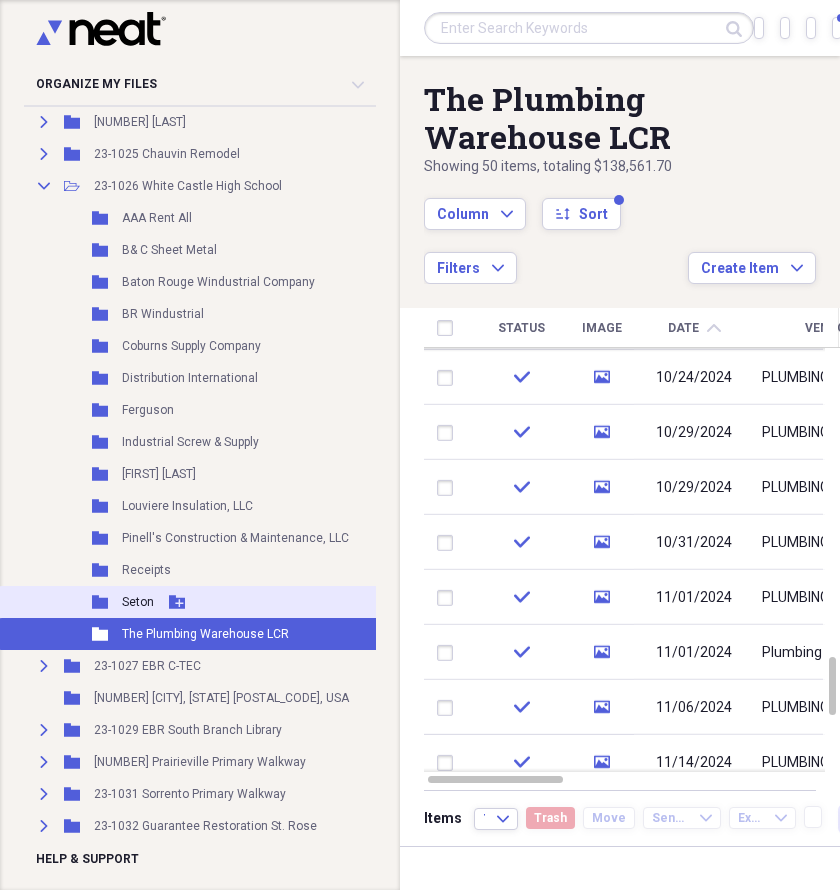 click on "Folder Seton Add Folder" at bounding box center (257, 602) 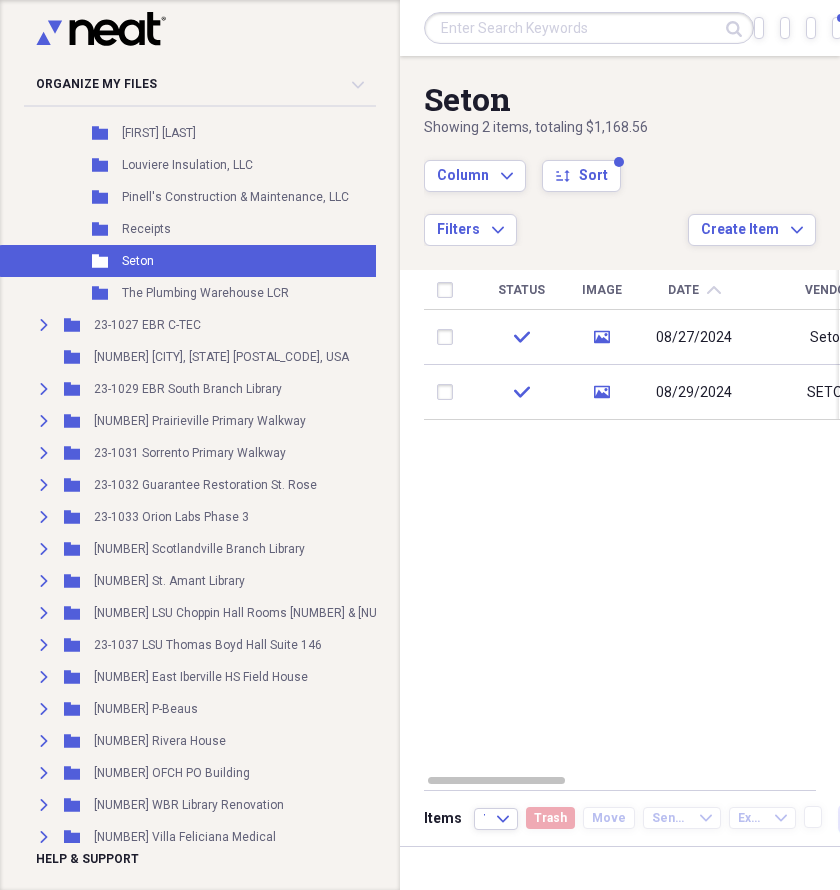 scroll, scrollTop: 1477, scrollLeft: 0, axis: vertical 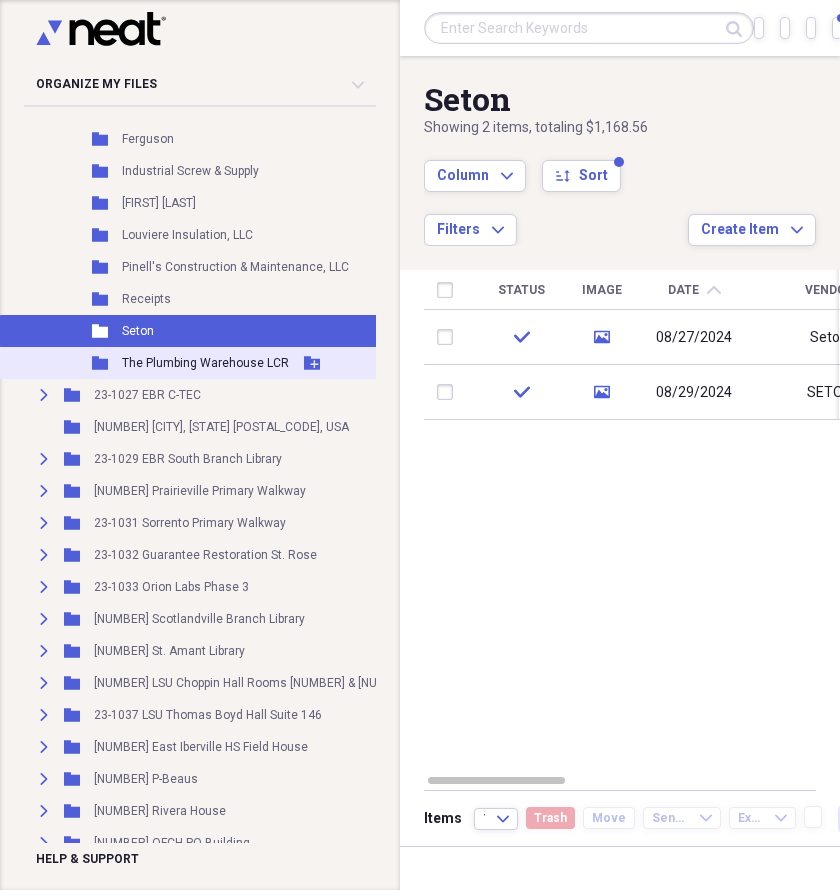 click on "Folder The Plumbing Warehouse LCR Add Folder" at bounding box center (257, 363) 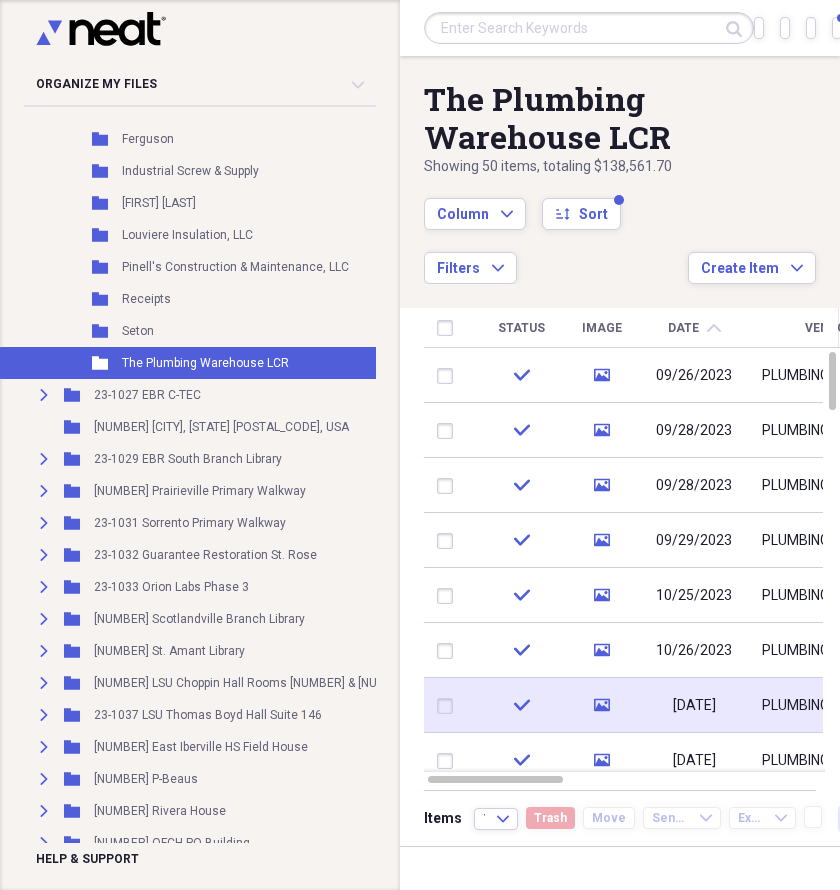 click on "[DATE]" at bounding box center [694, 705] 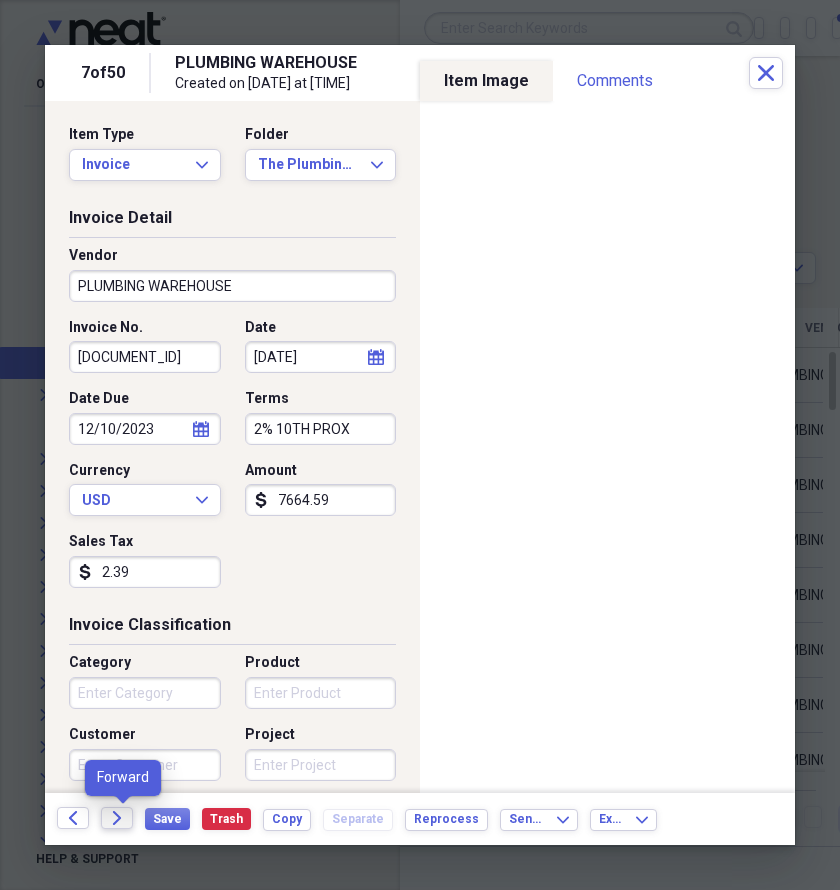 click on "Forward" 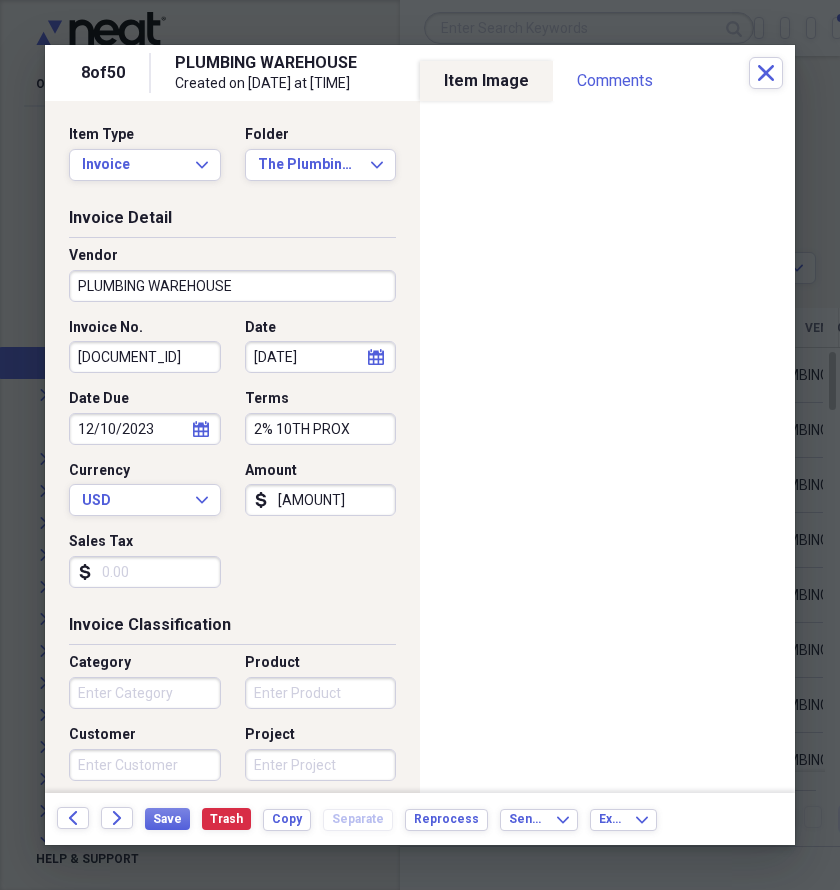 click on "Forward" 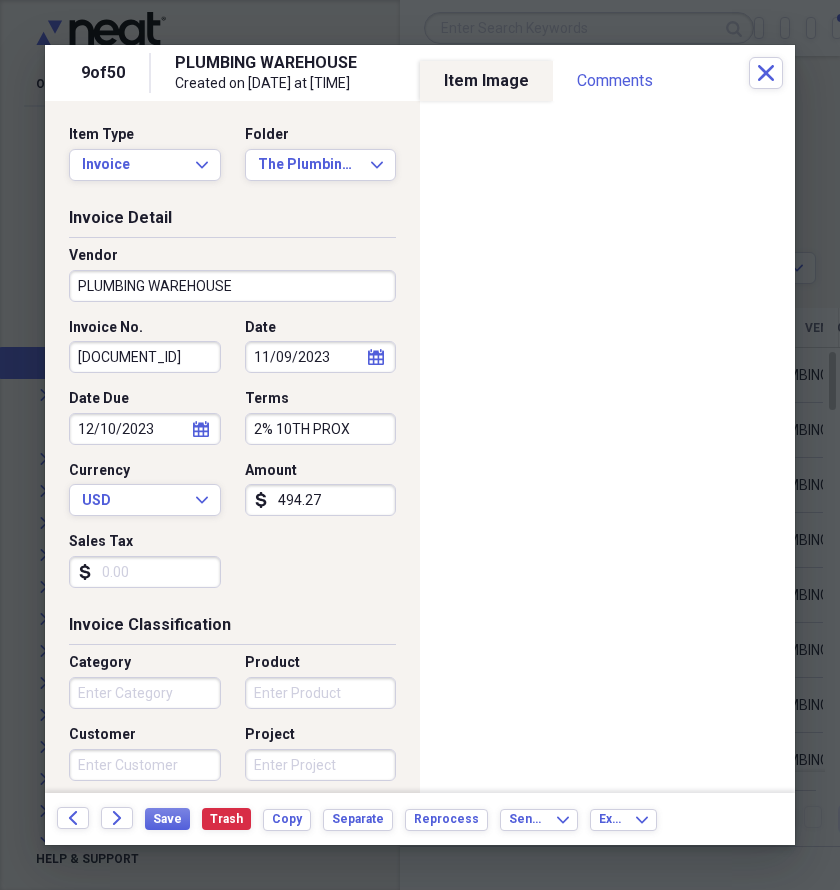 click on "Forward" 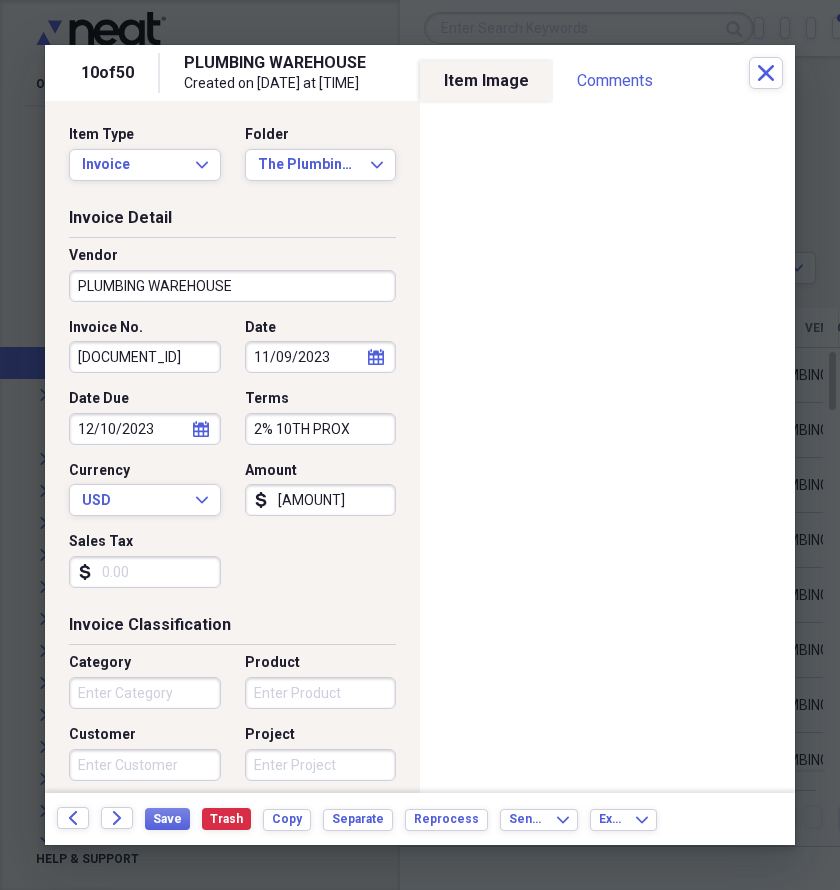 click on "Forward" 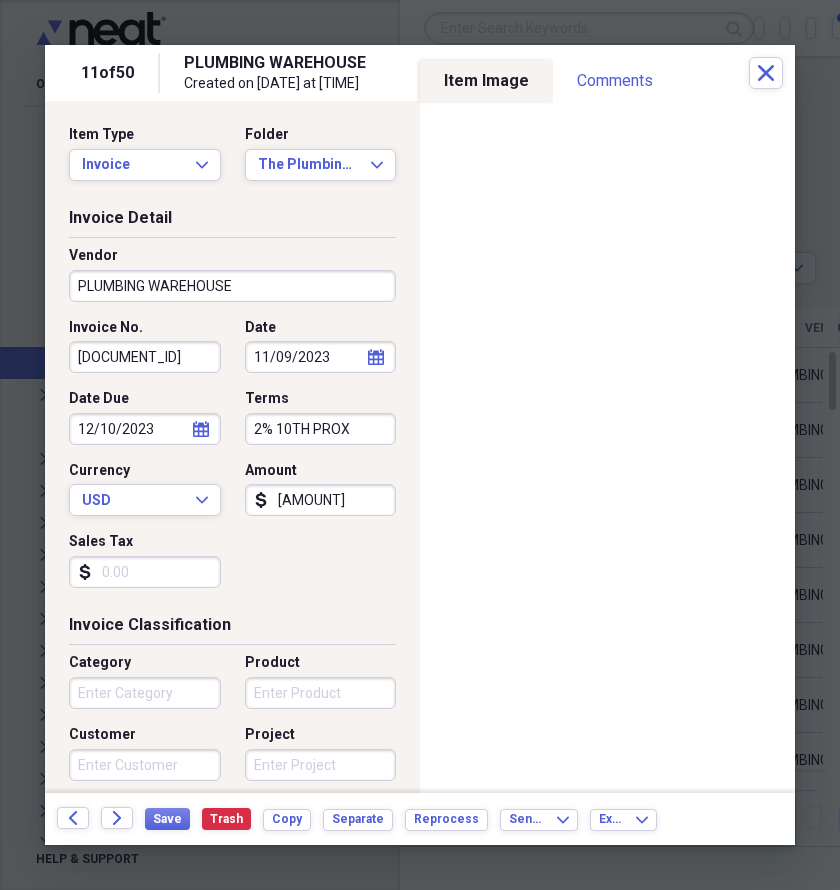 click on "Forward" 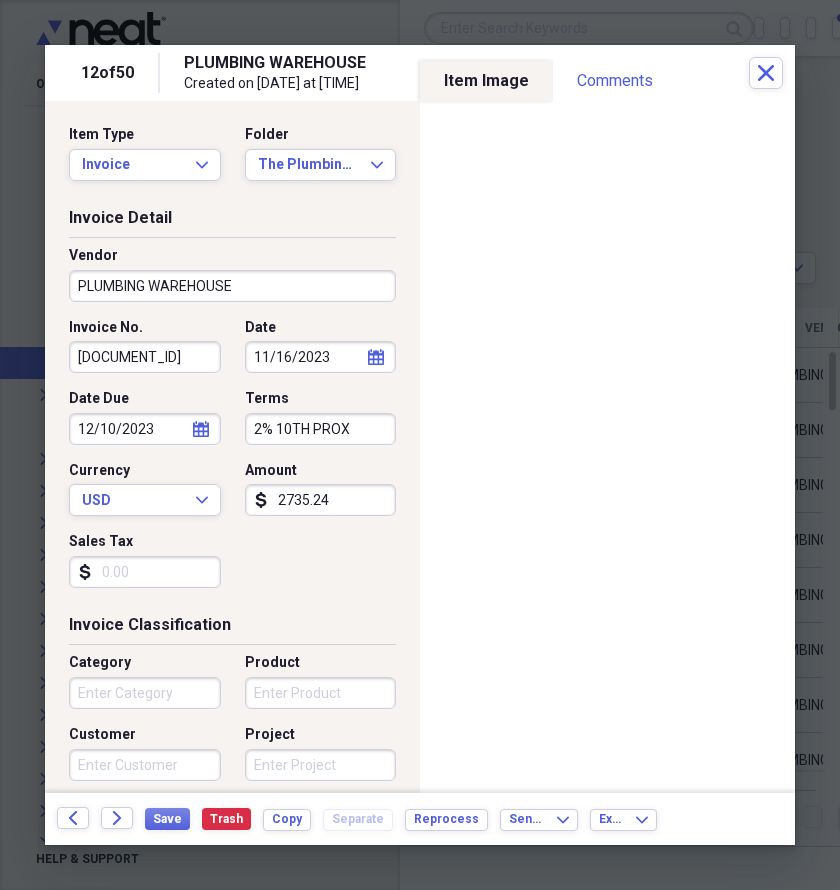 click on "Forward" 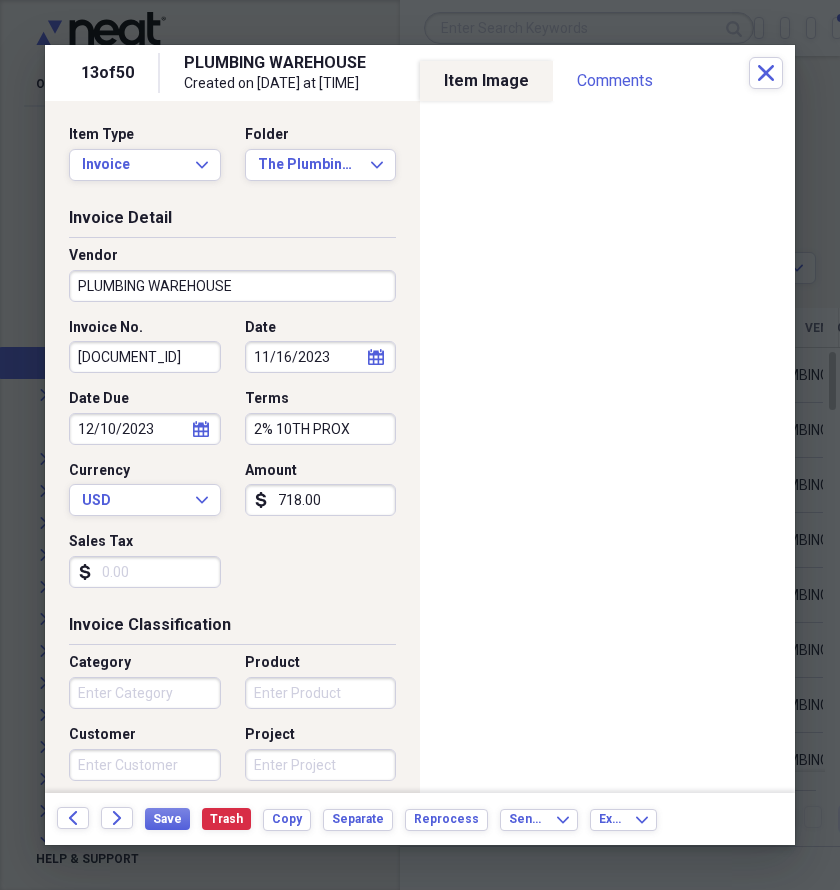 click on "Forward" 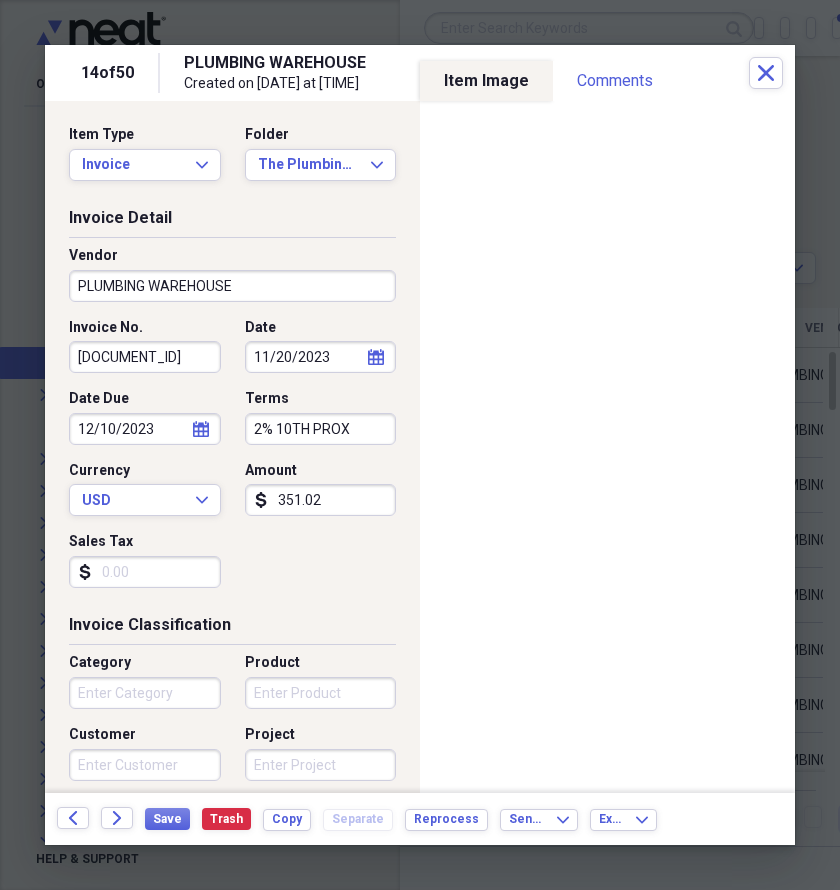 click on "Forward" 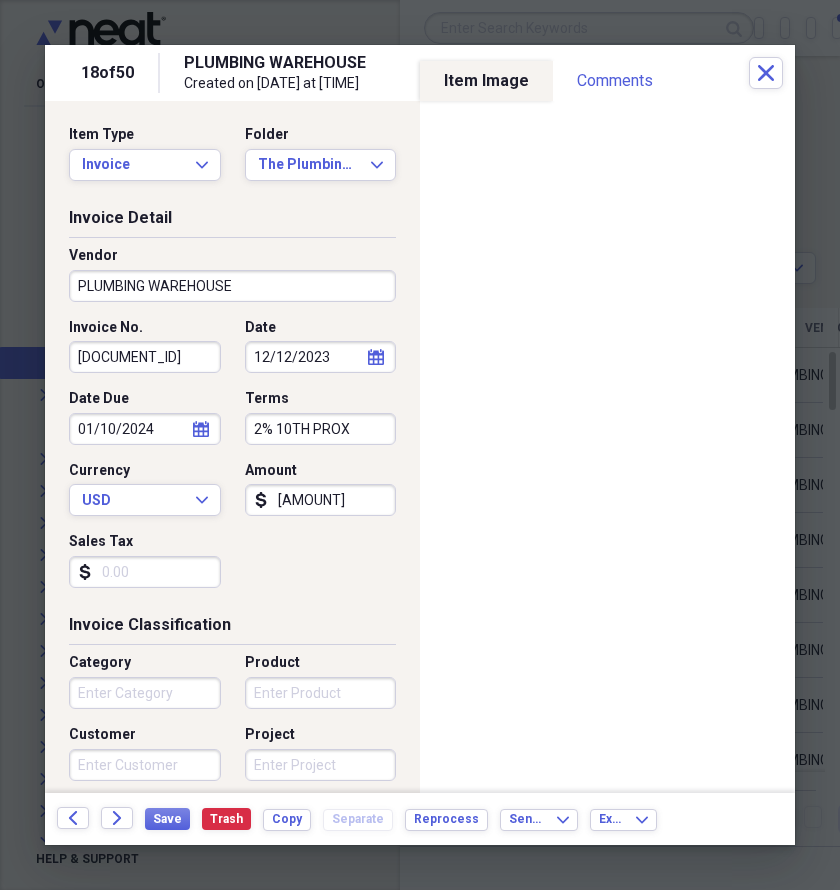 click on "Forward" 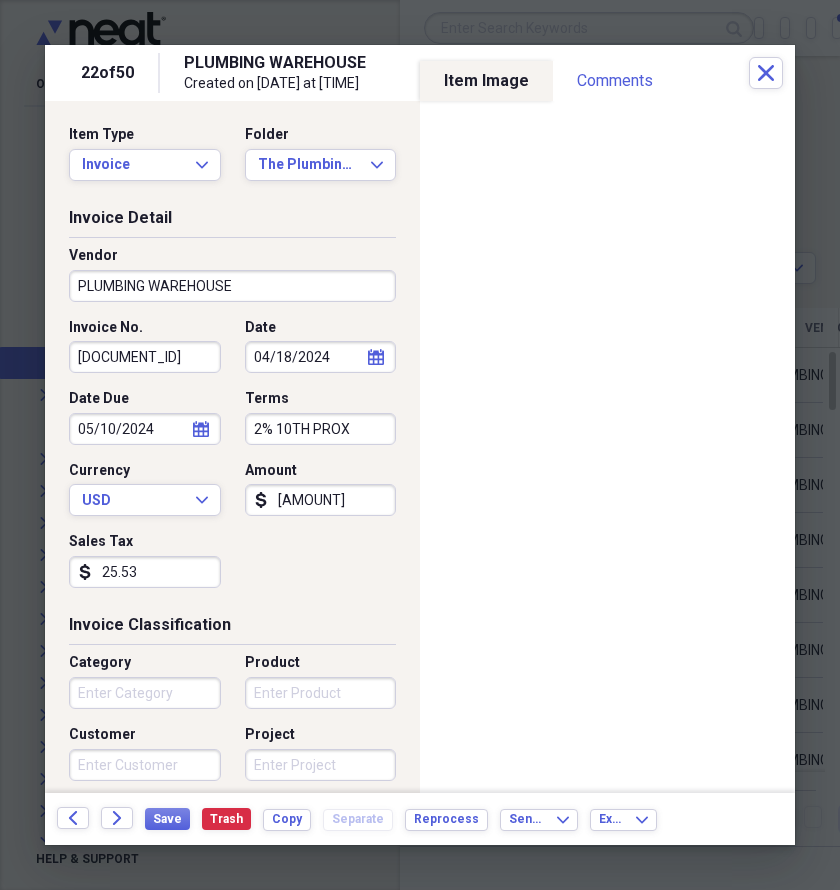 click on "Forward" 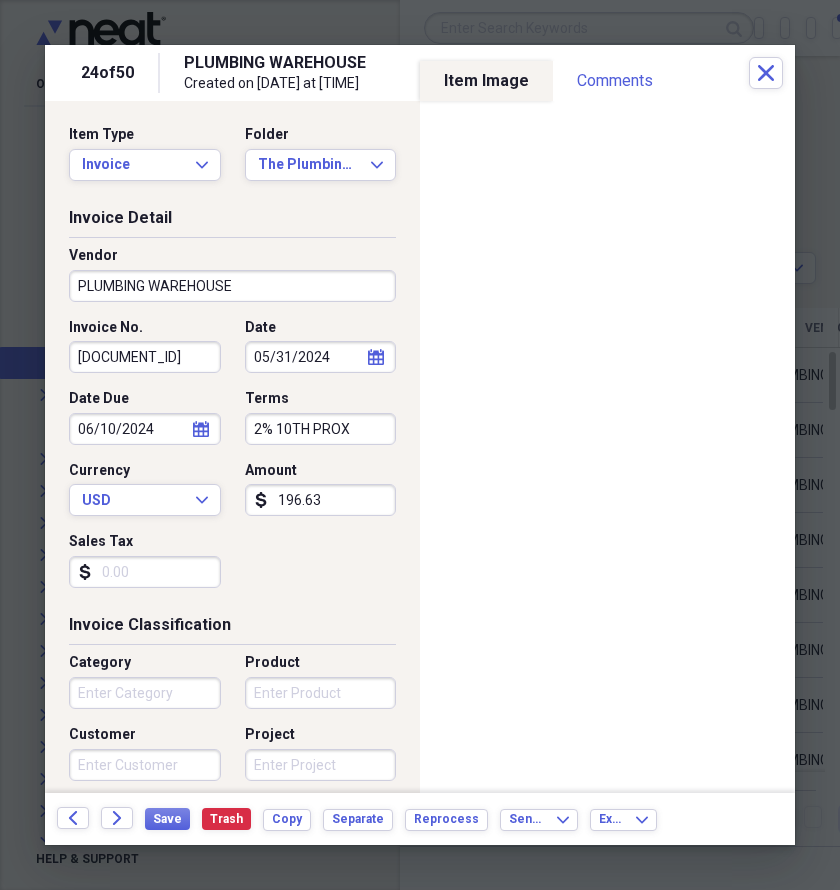 click on "[NUMBER] of [NUMBER]" at bounding box center (107, 73) 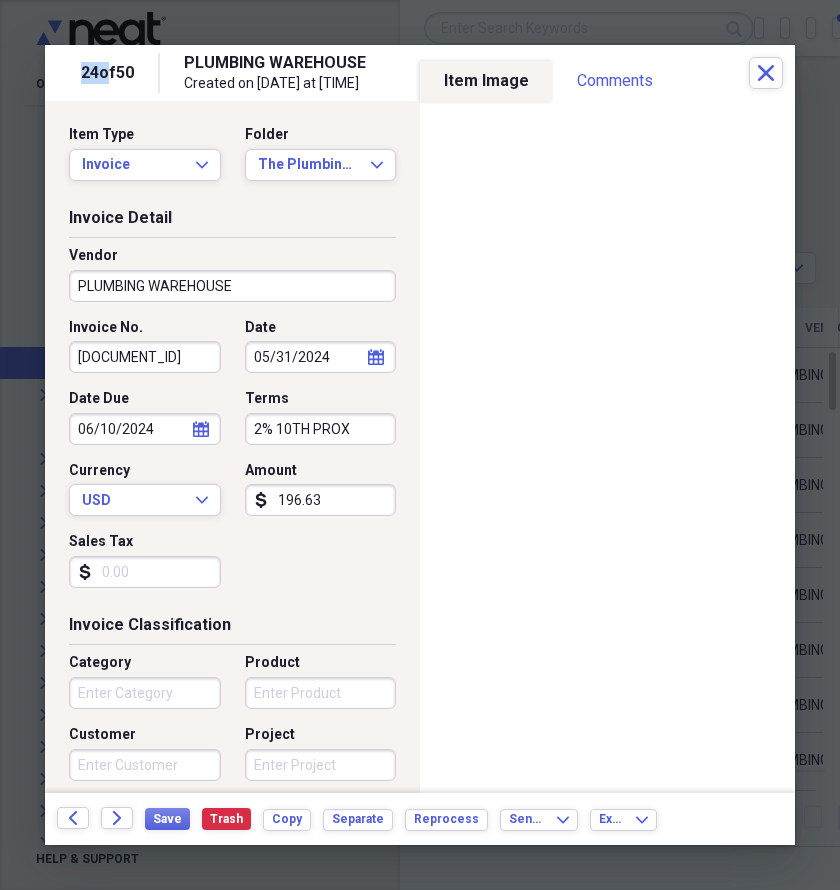 click on "[NUMBER] of [NUMBER]" at bounding box center (107, 73) 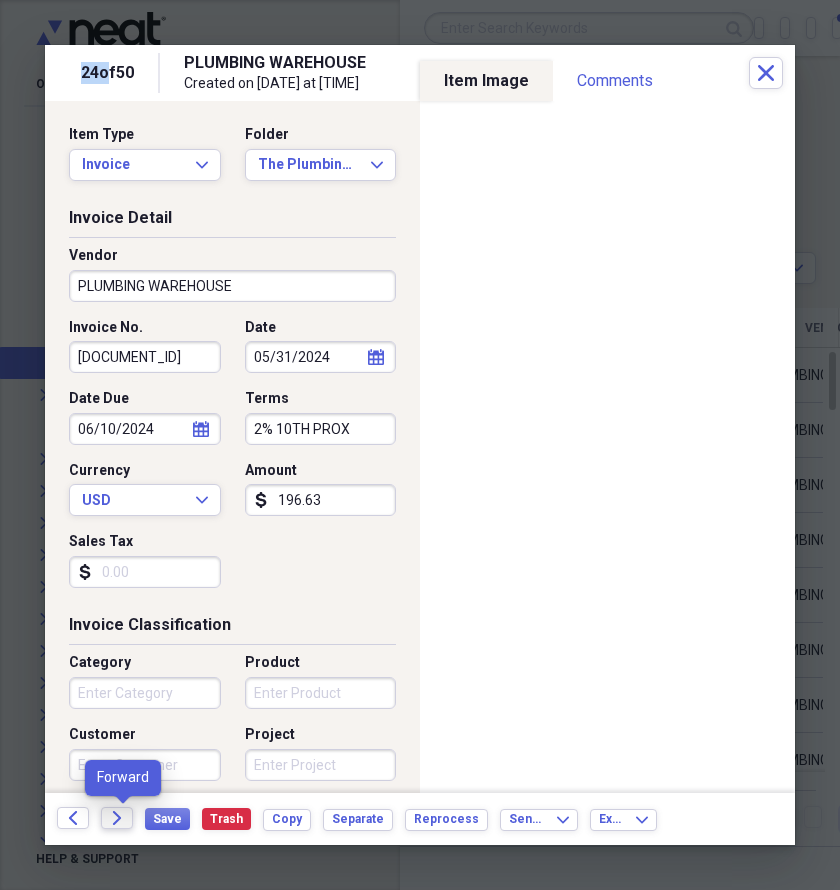 click on "Forward" 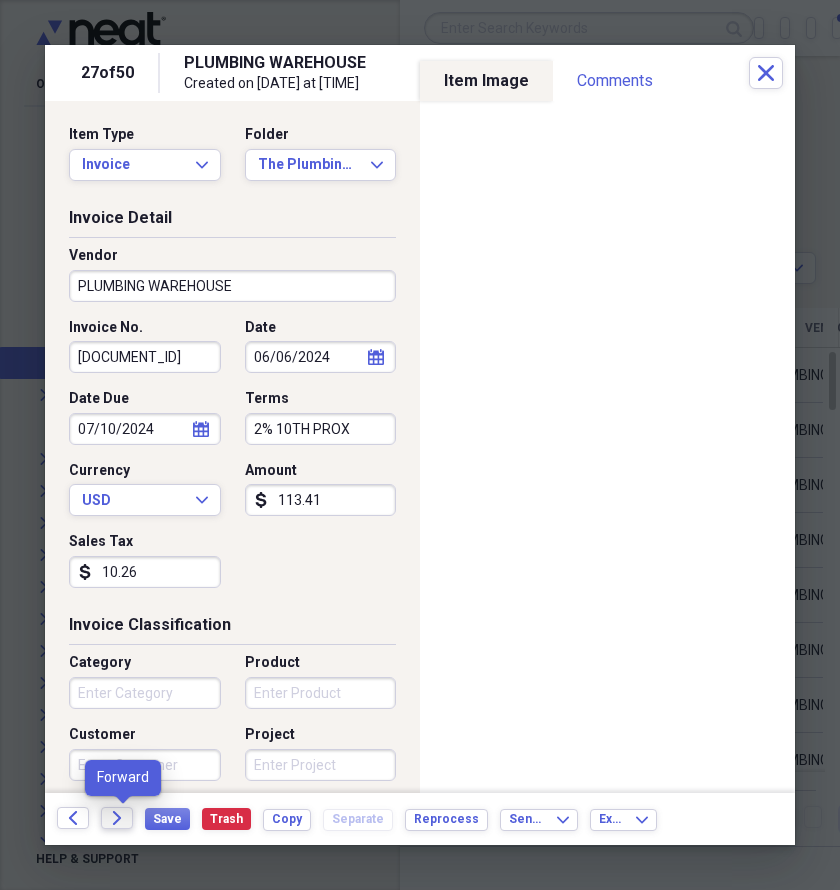 click on "Forward" 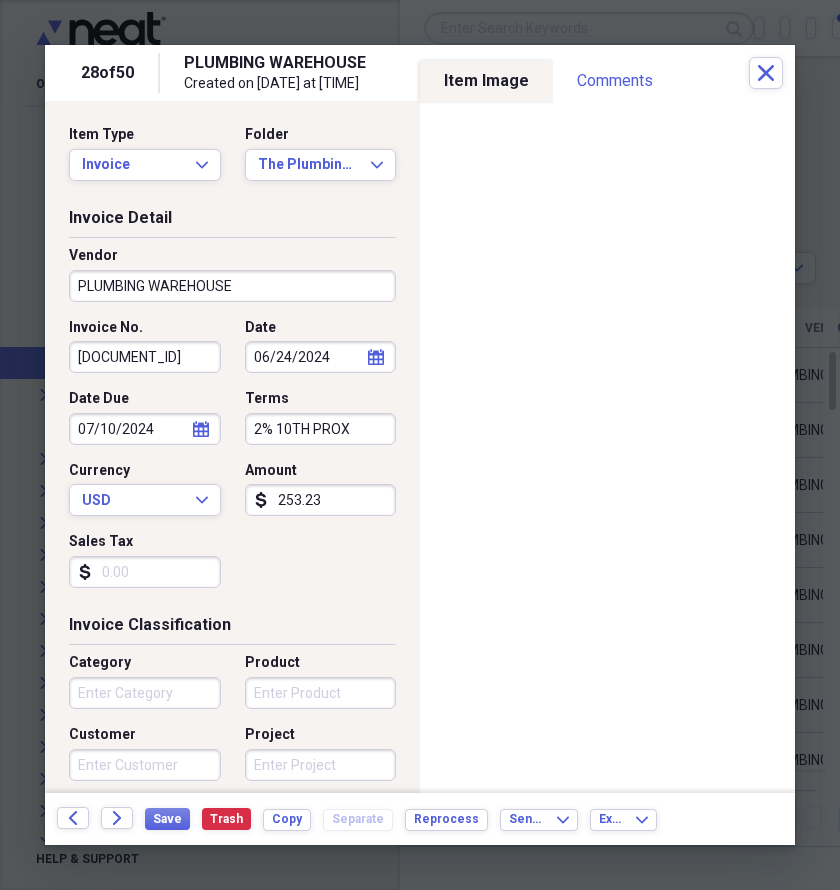 click on "Forward" 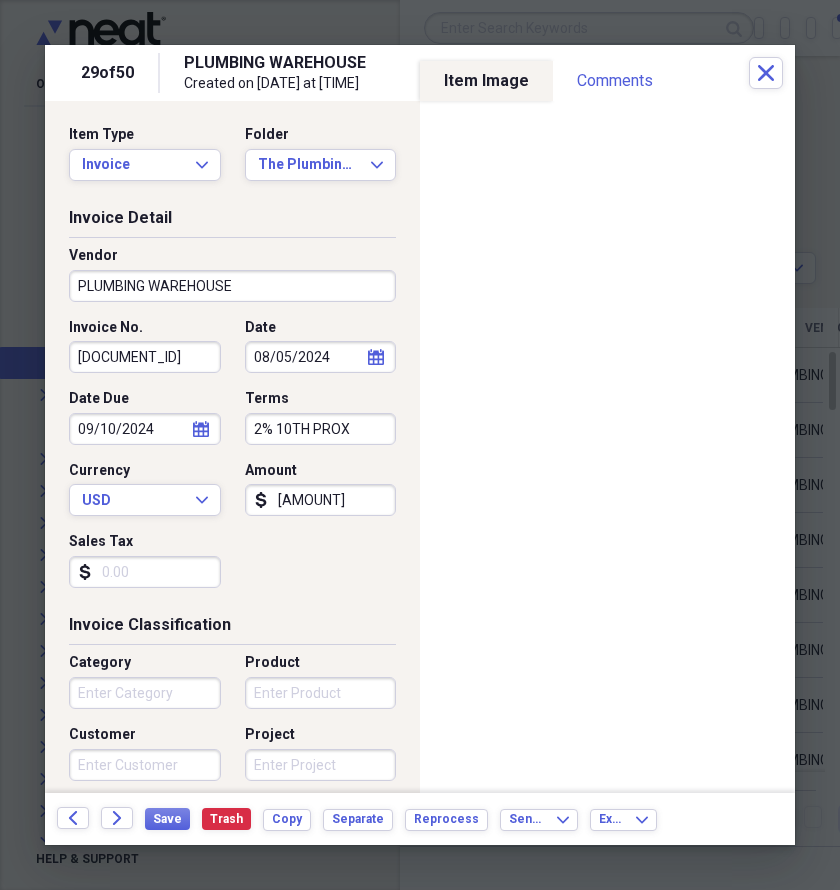 click on "Forward" 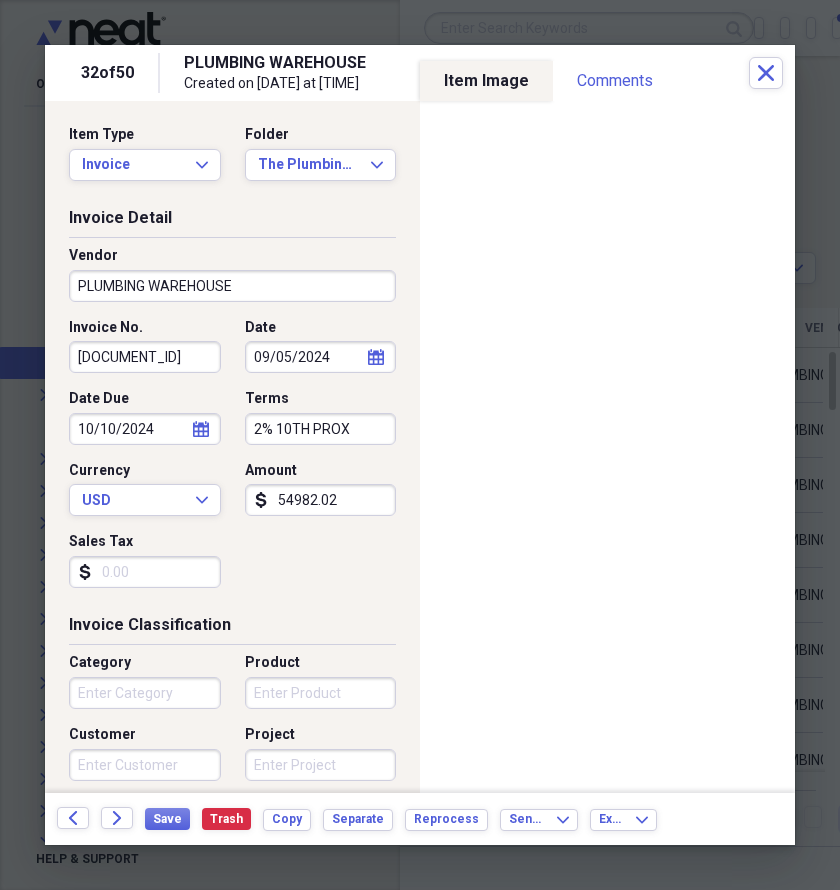 click on "Forward" 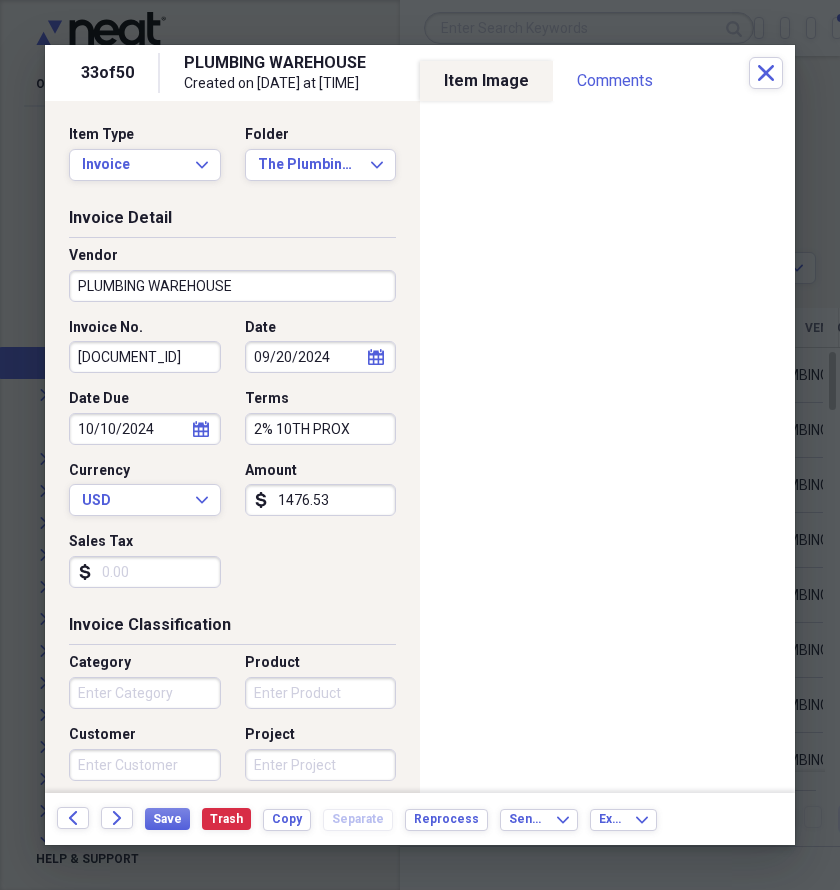 click on "Forward" 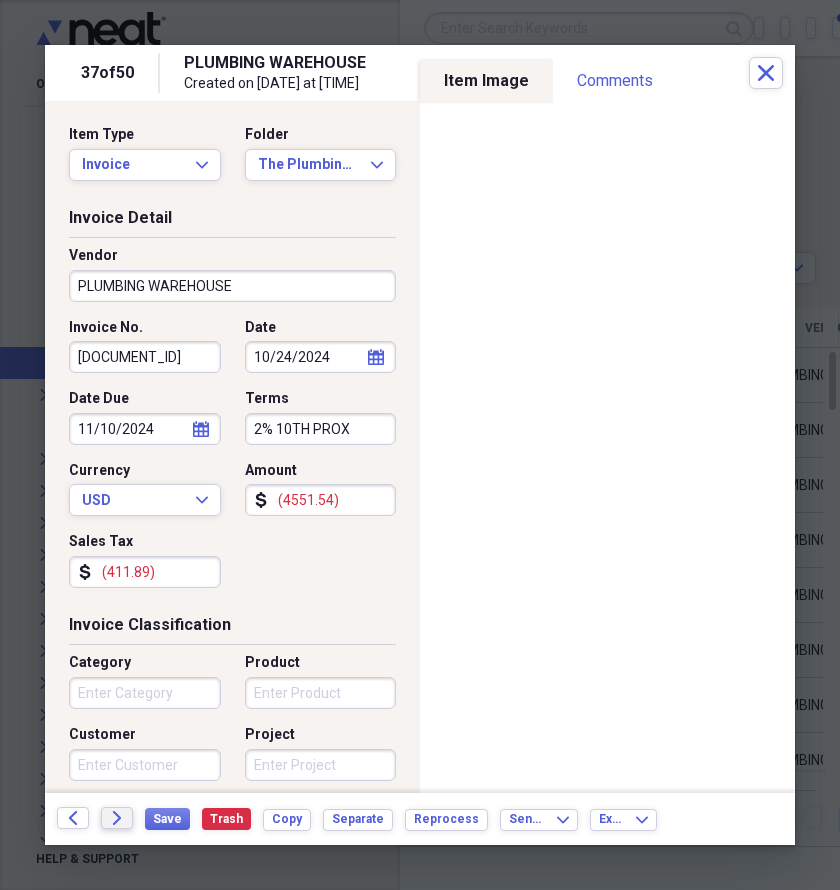 click on "Forward" 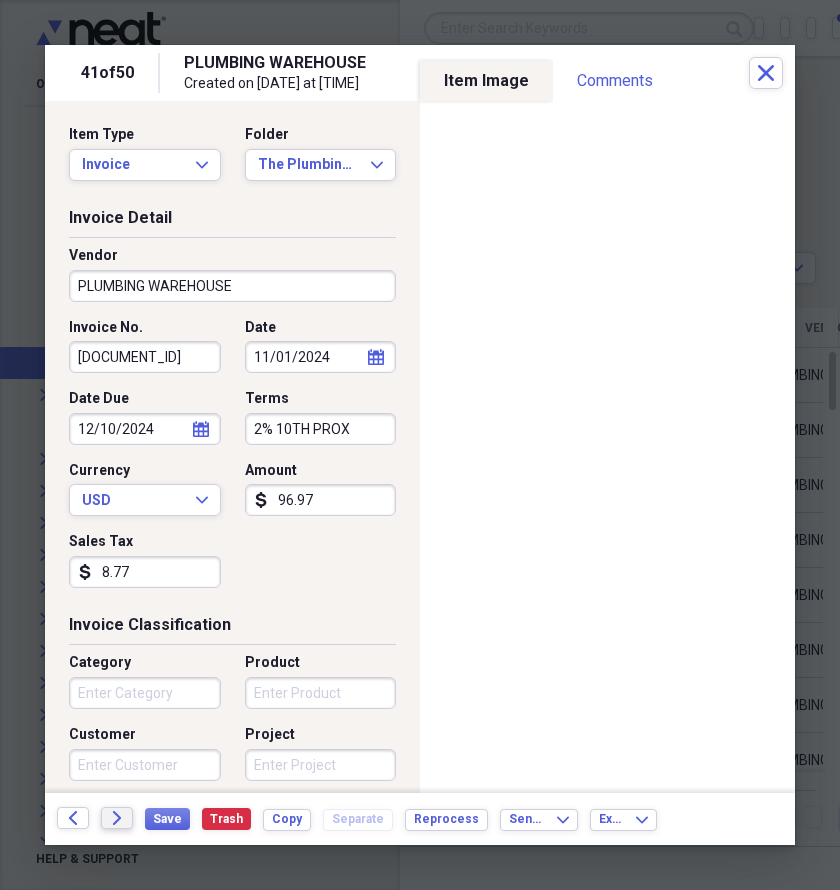 click on "Forward" 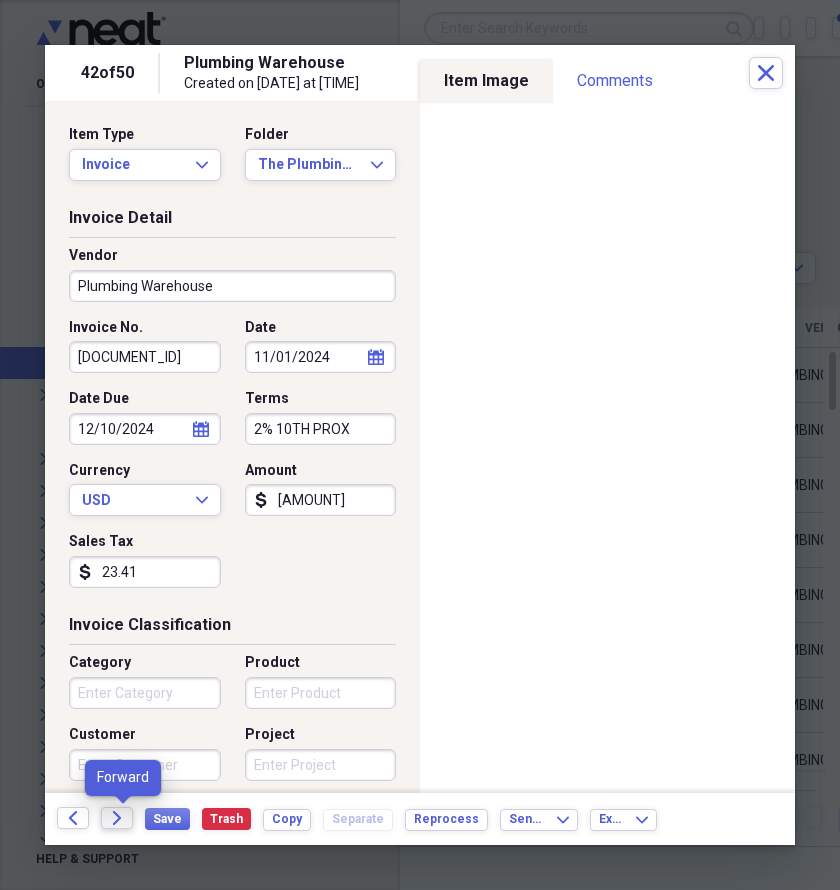 click on "Forward" at bounding box center (117, 818) 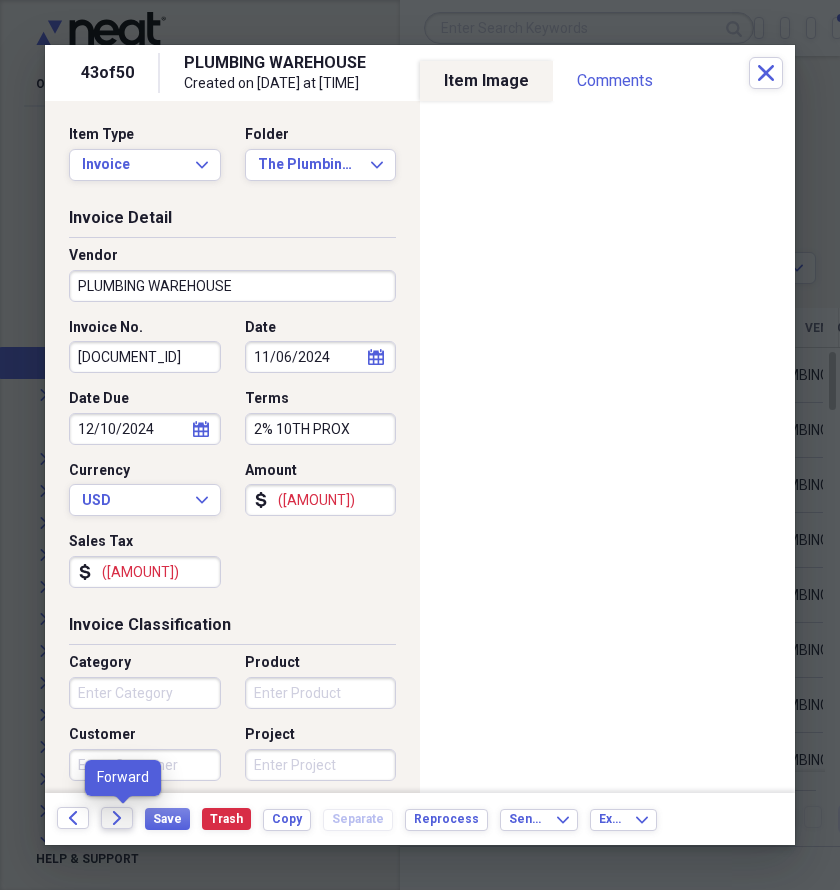 click on "Forward" 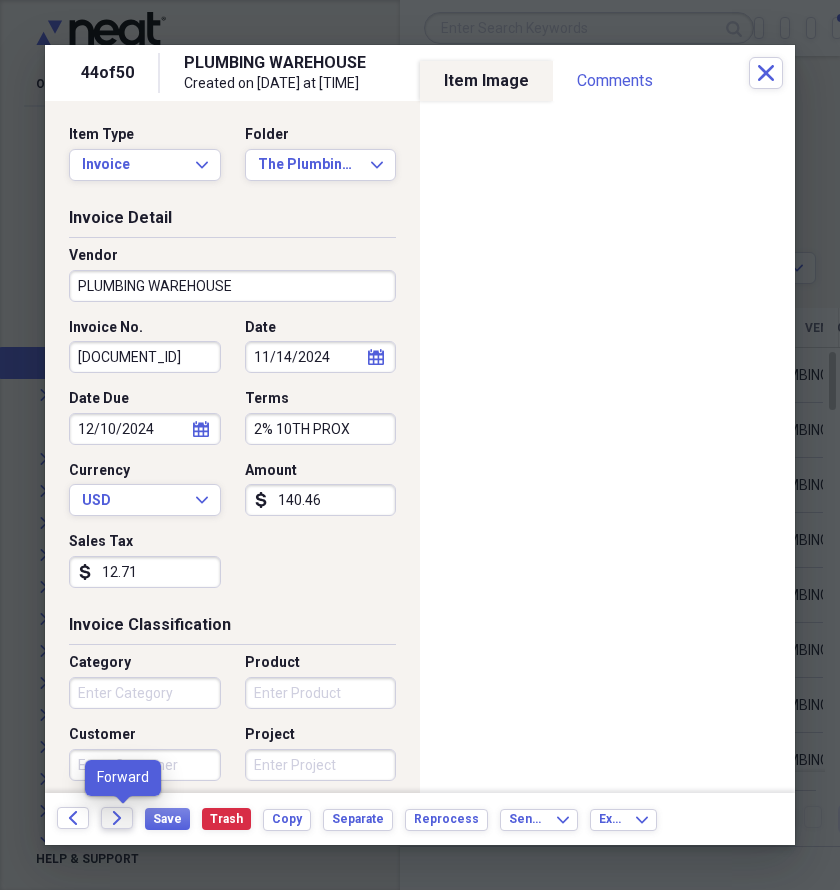 click on "Forward" at bounding box center (117, 818) 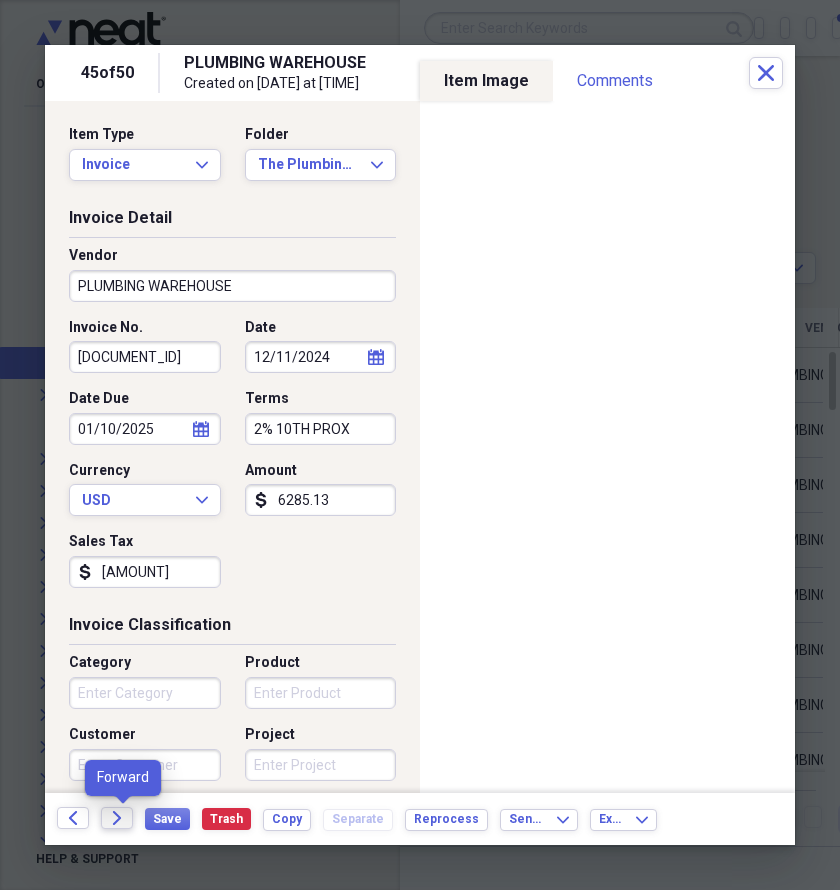 click on "Forward" at bounding box center (117, 818) 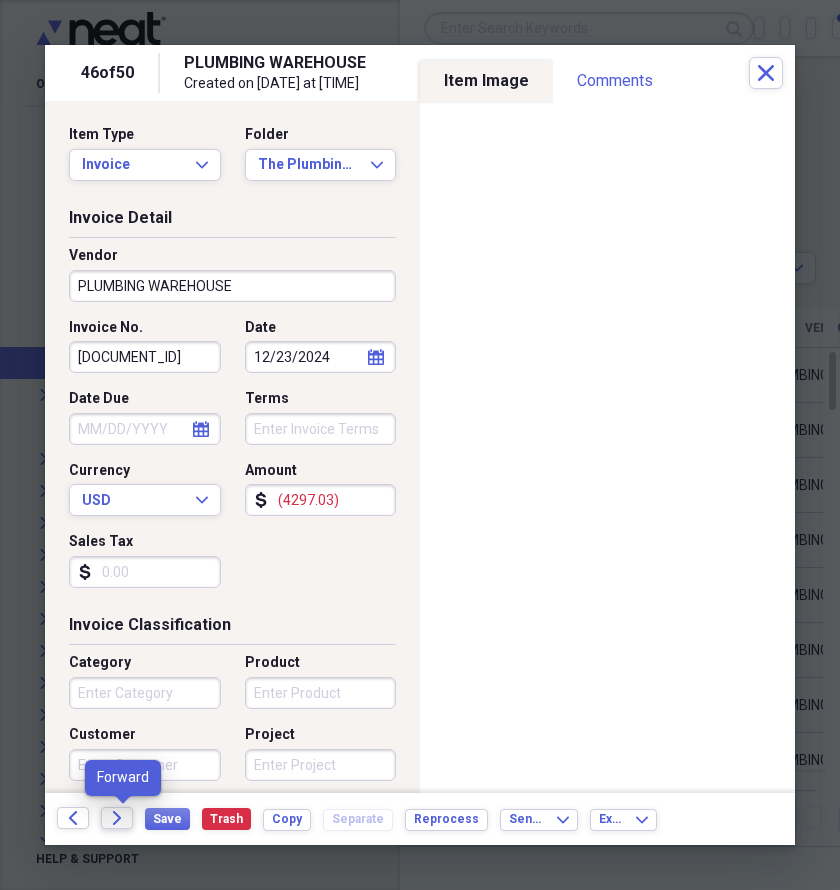 click on "Forward" 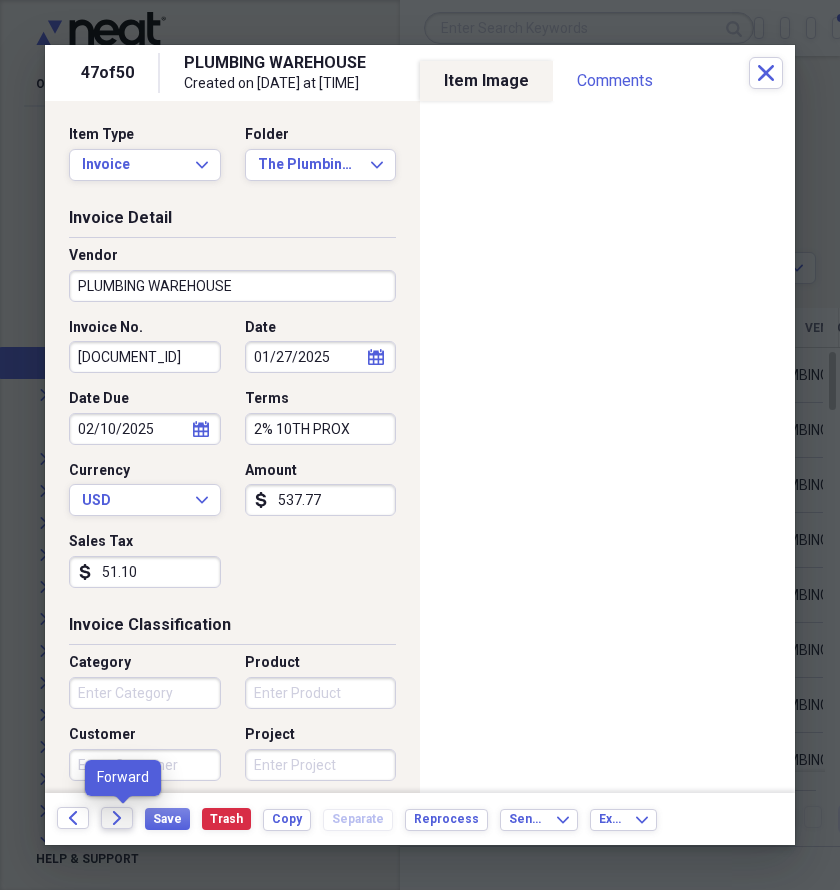 click on "Forward" 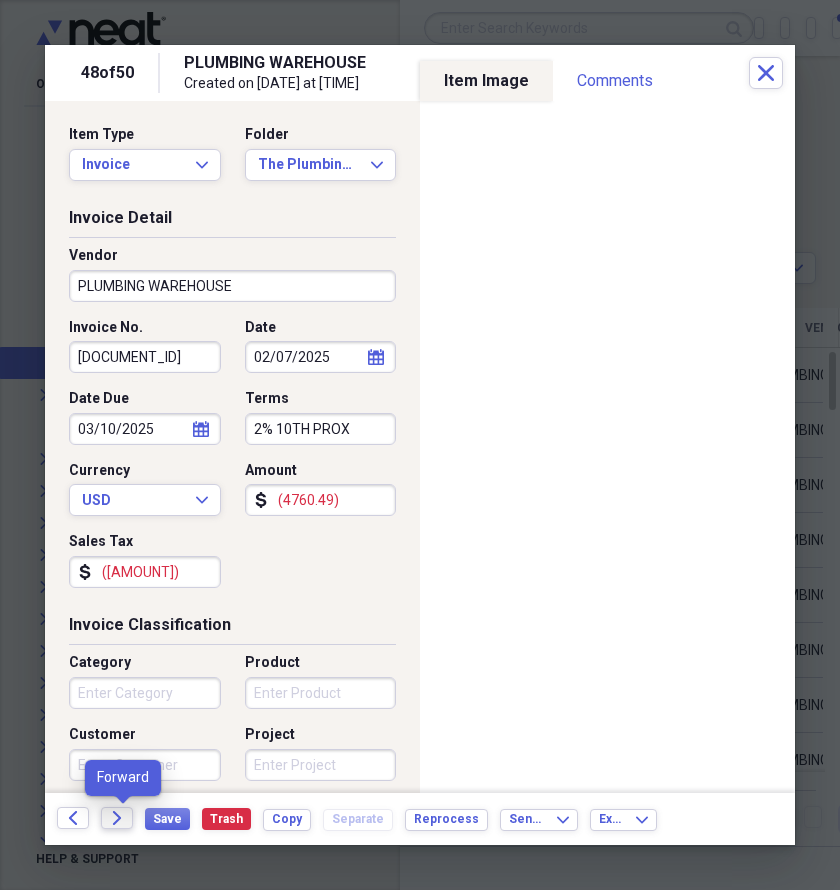 click on "Forward" at bounding box center (117, 818) 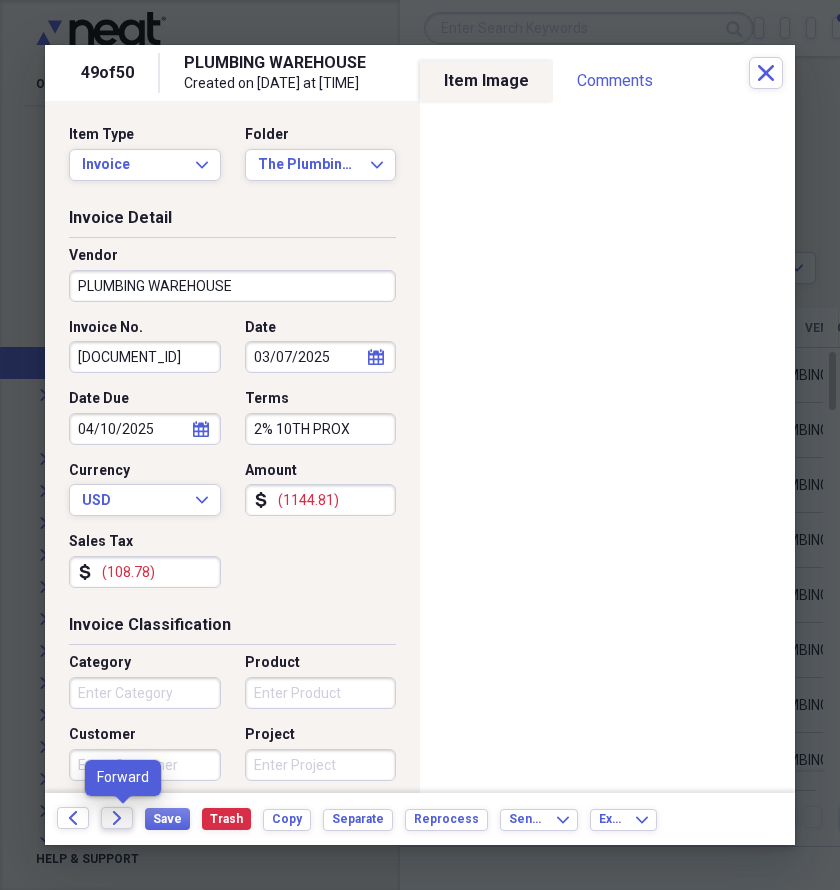 click on "Forward" at bounding box center (117, 818) 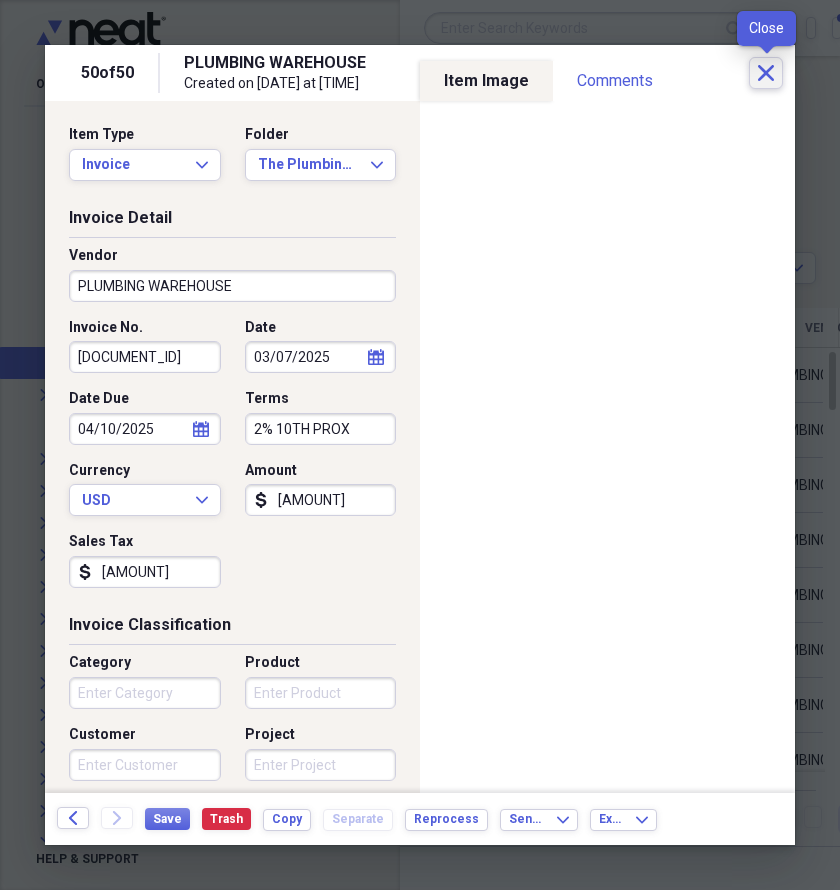click on "Close" 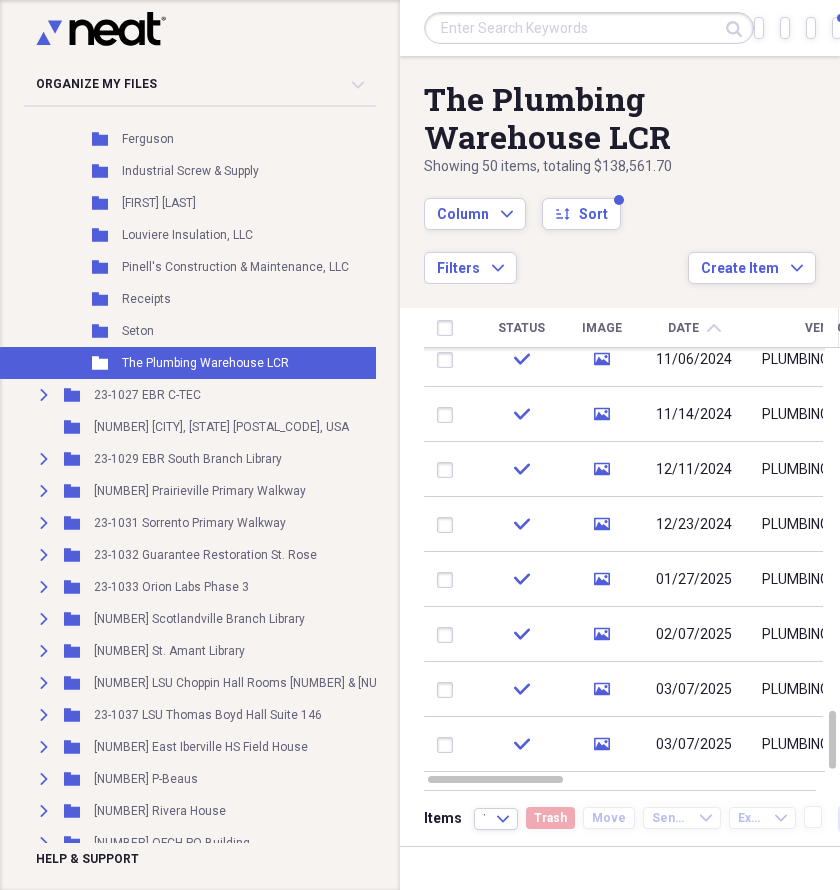 click on "The Plumbing Warehouse LCR Showing [NUMBER] items , totaling $[AMOUNT] Column Expand sort Sort Filters Expand Create Item Expand" at bounding box center (620, 170) 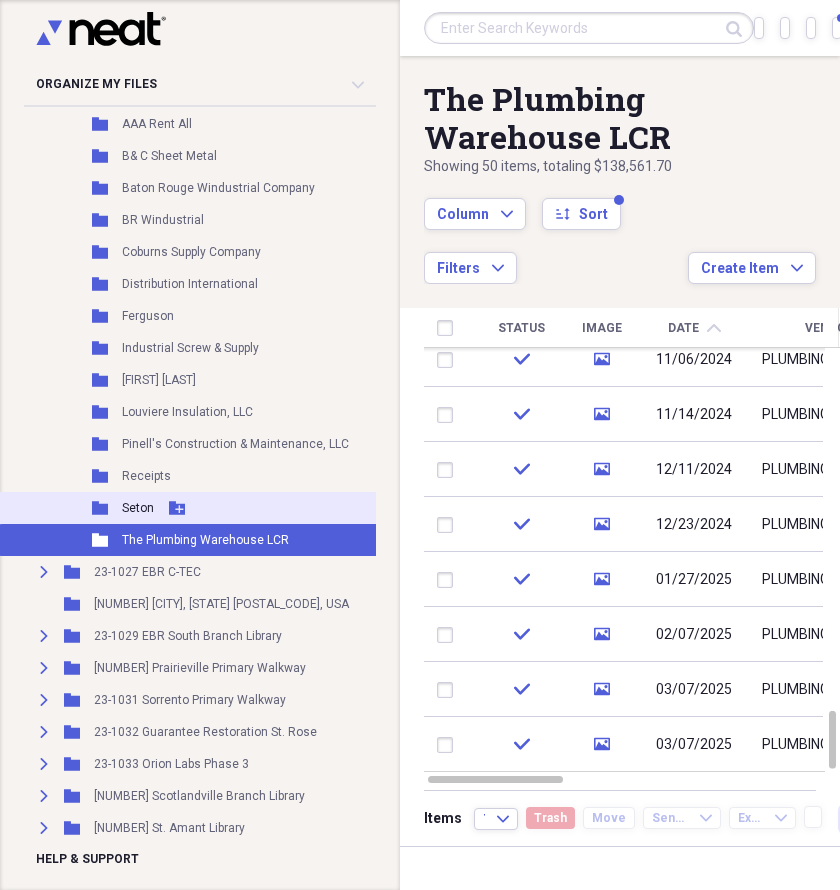 scroll, scrollTop: 1102, scrollLeft: 0, axis: vertical 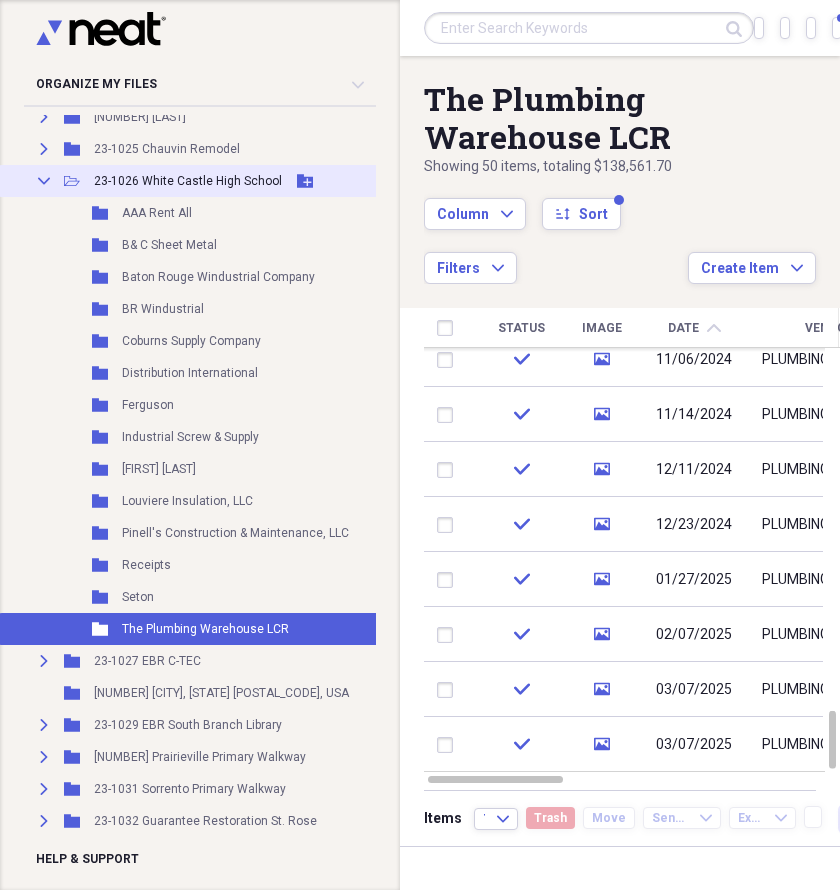 click on "23-1026 White Castle High School" at bounding box center (188, 181) 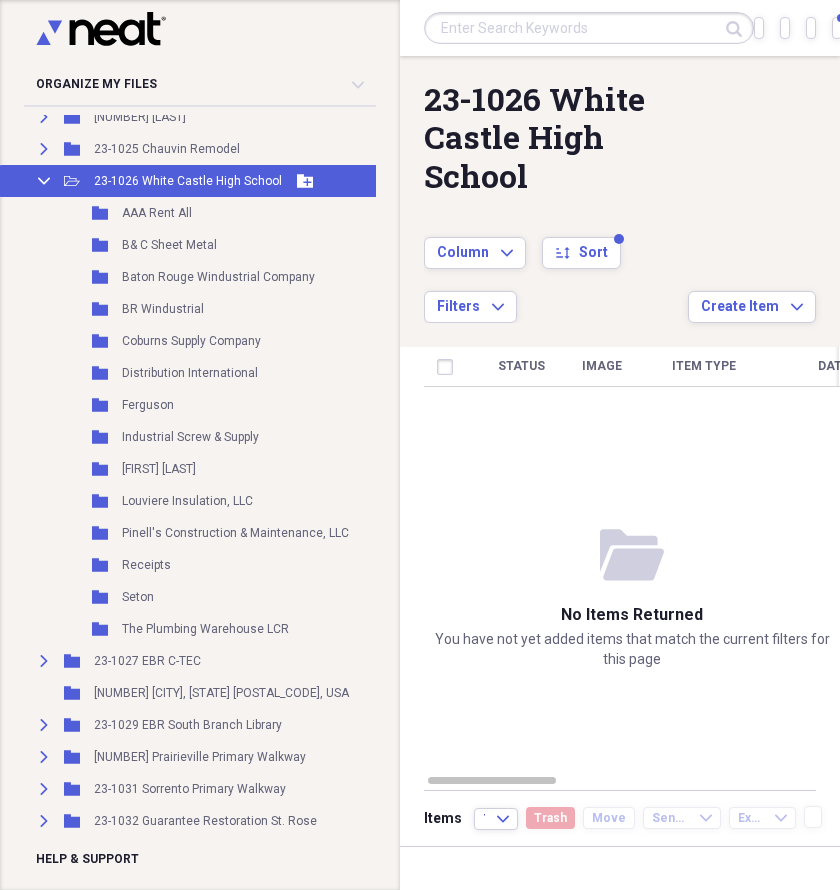 click 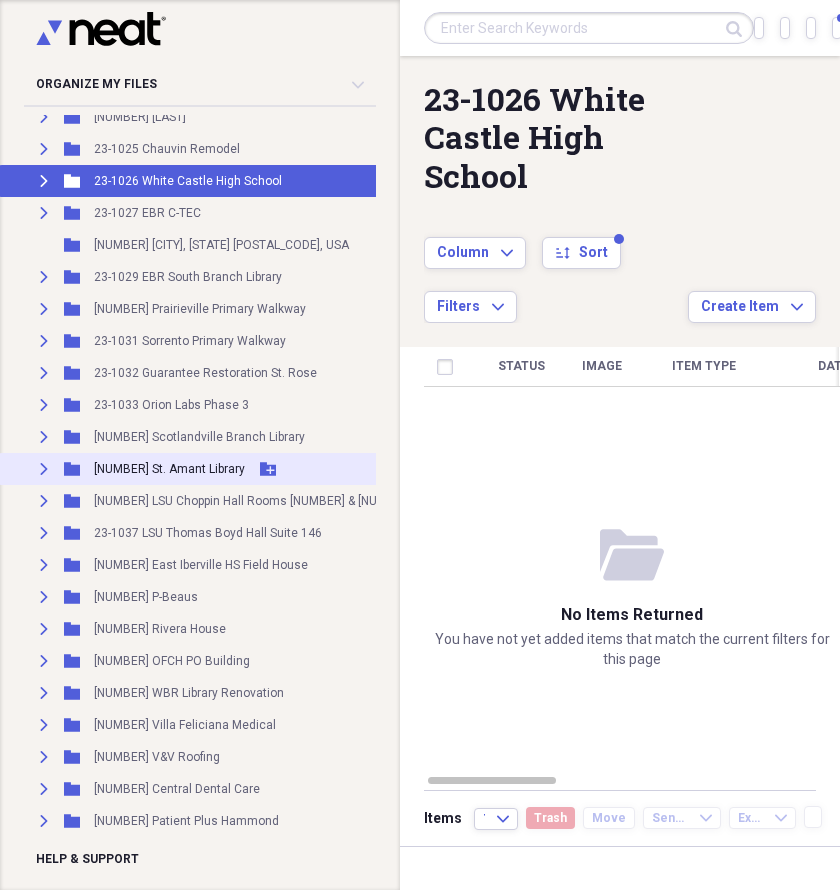 click on "Expand" 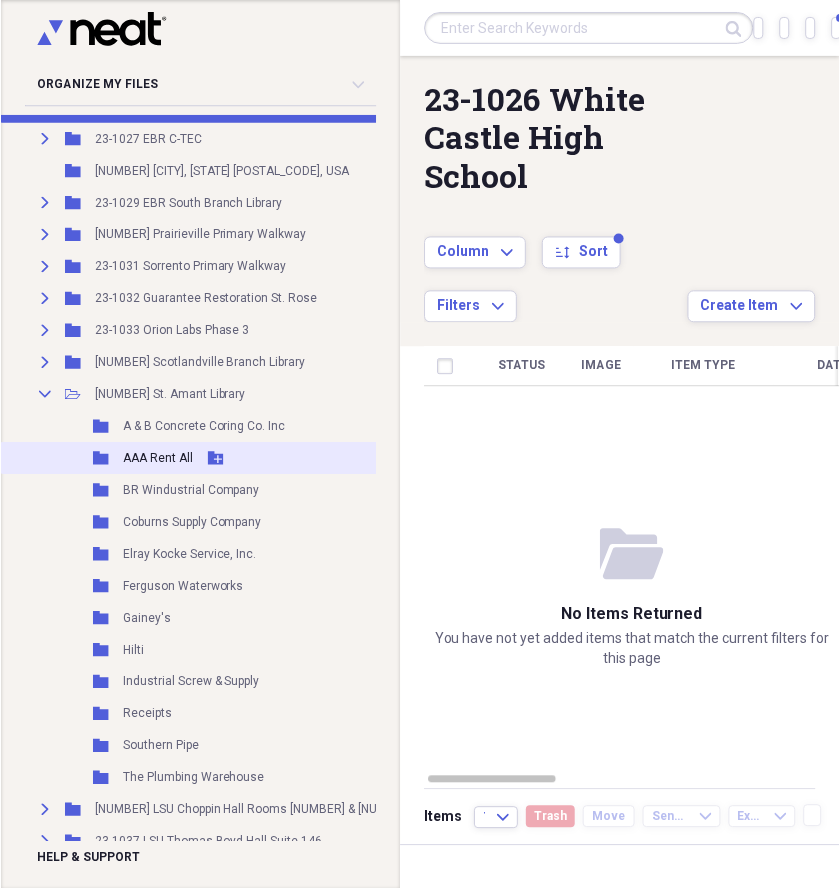 scroll, scrollTop: 1235, scrollLeft: 0, axis: vertical 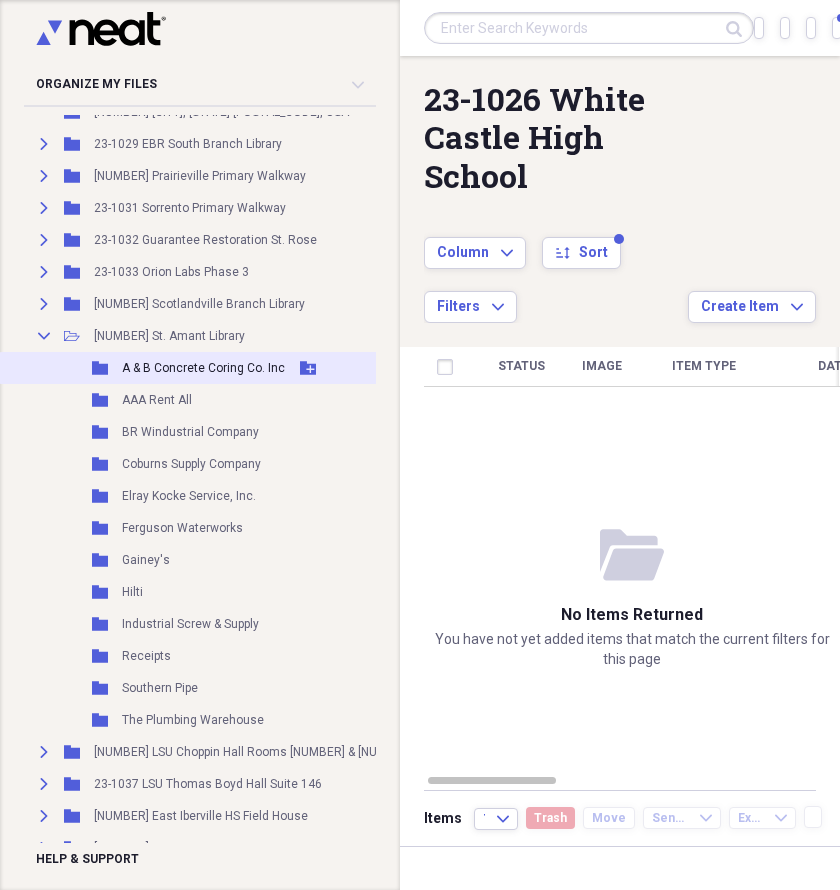 click on "A & B Concrete Coring Co. Inc" at bounding box center [203, 368] 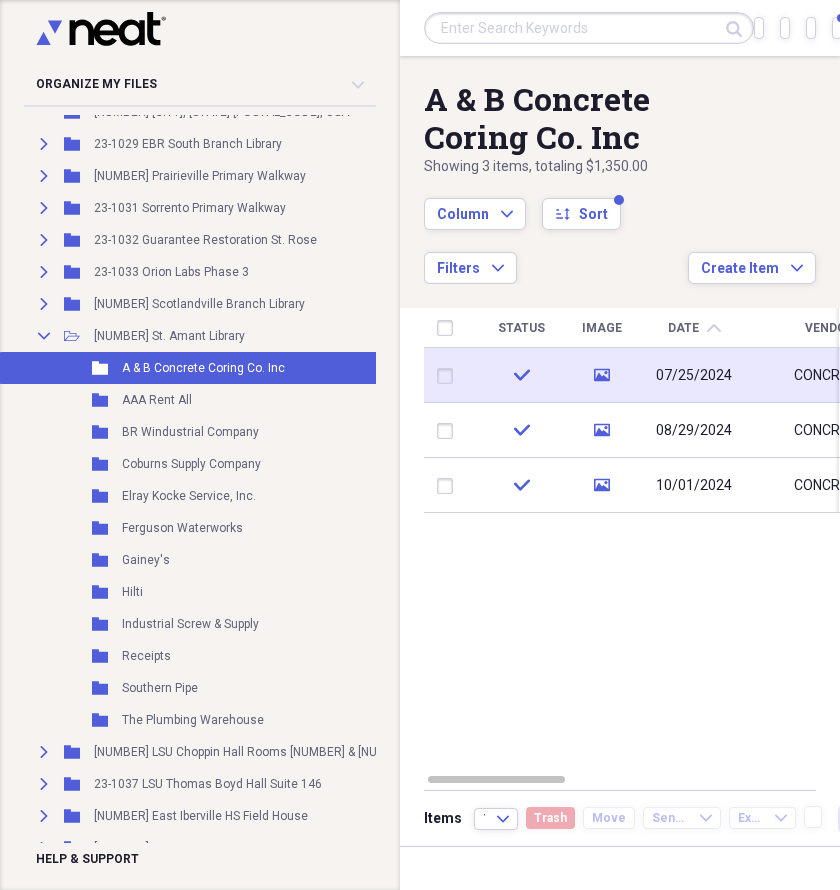click on "07/25/2024" at bounding box center [694, 375] 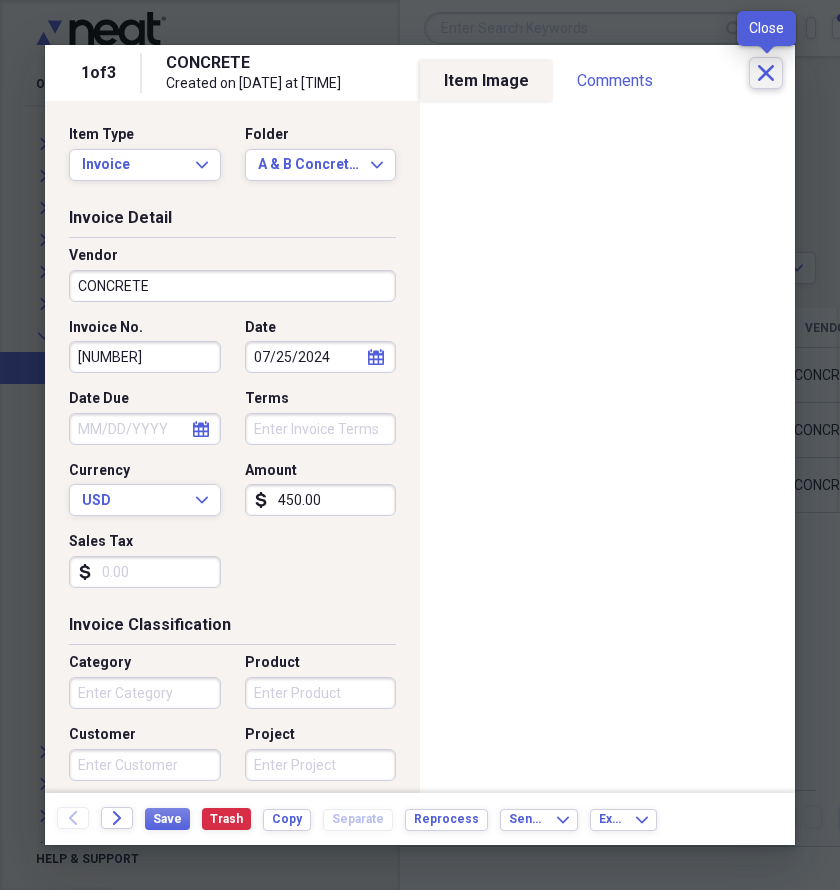 click on "Close" at bounding box center (766, 73) 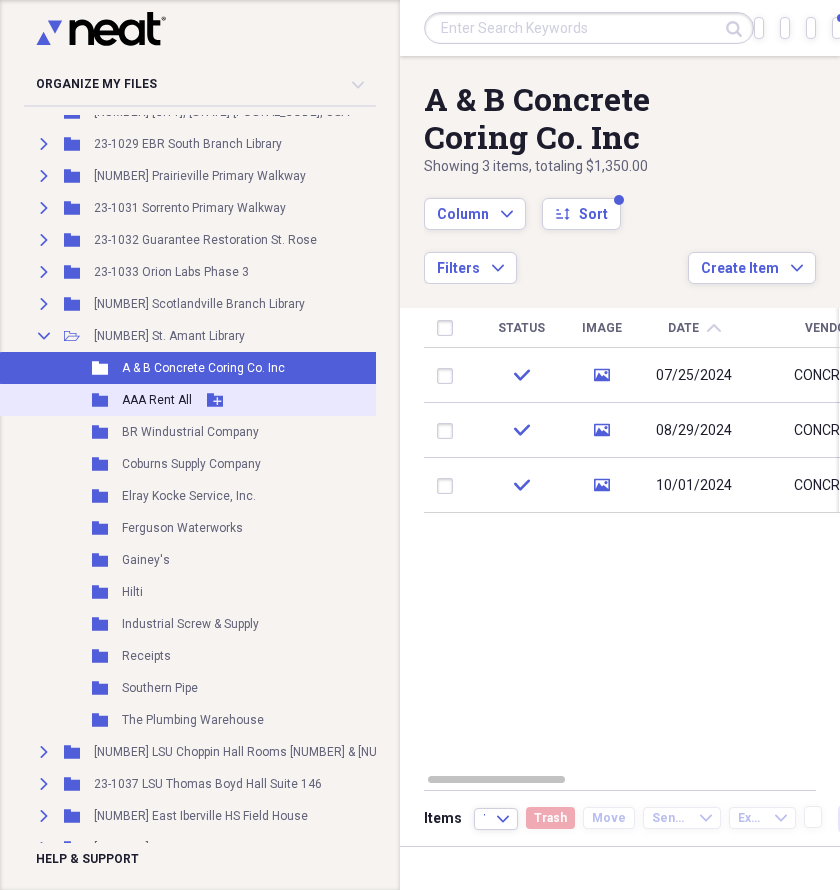 click on "AAA Rent All" at bounding box center (157, 400) 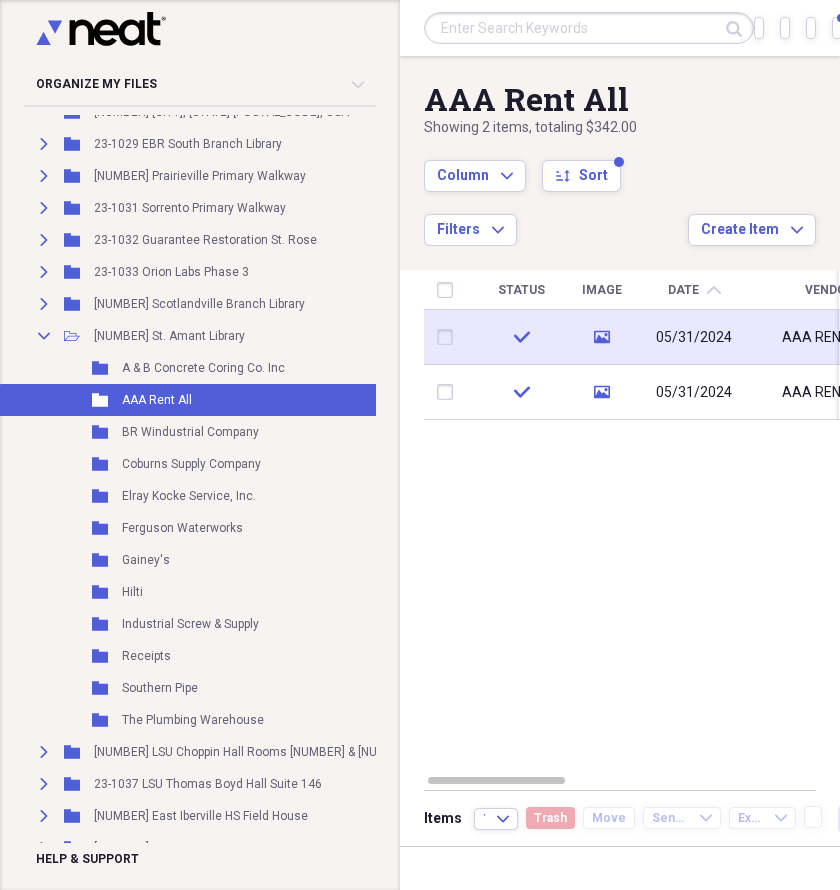 click on "05/31/2024" at bounding box center (694, 337) 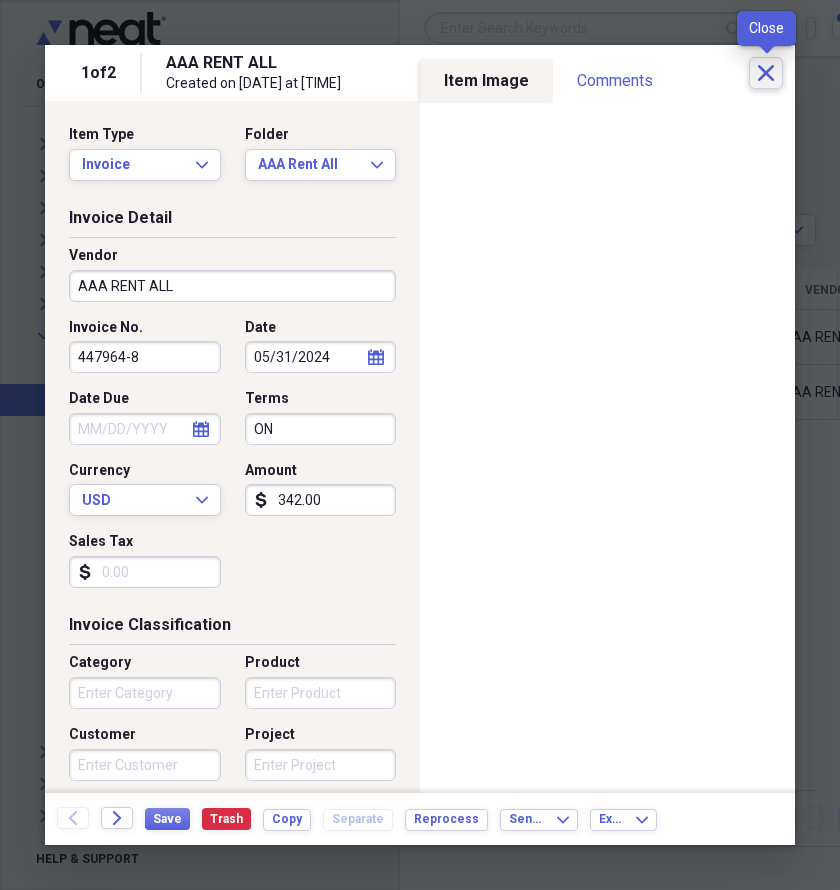 click on "Close" 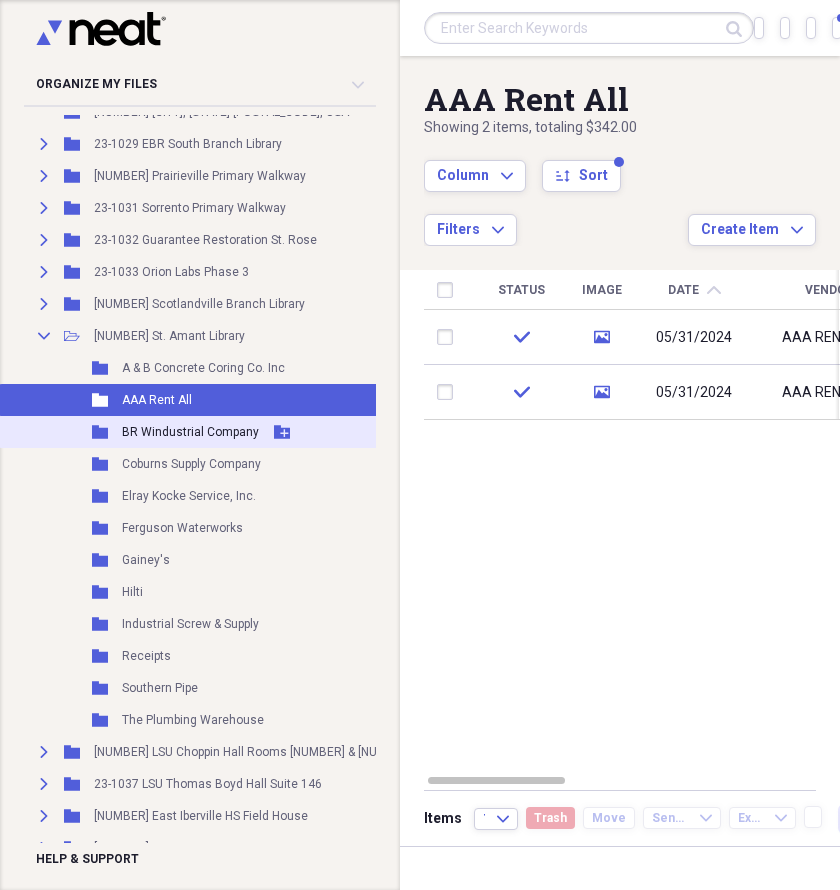 click on "BR Windustrial Company" at bounding box center (190, 432) 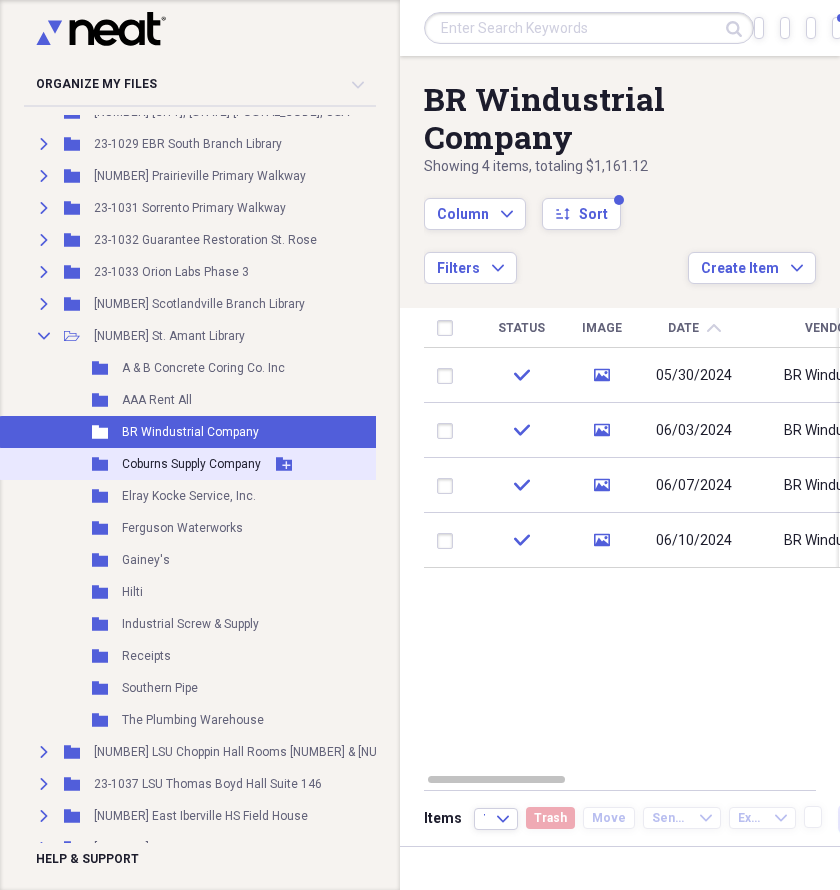 click on "Coburns Supply Company" at bounding box center [191, 464] 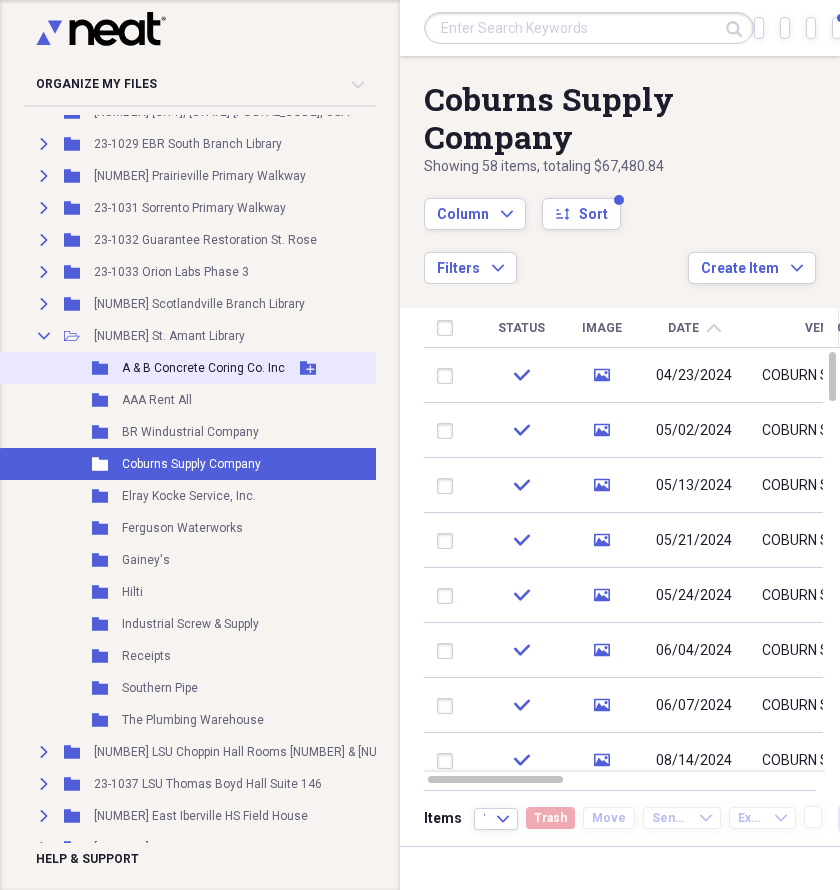click on "Folder A & B Concrete Coring Co. Inc Add Folder" at bounding box center (257, 368) 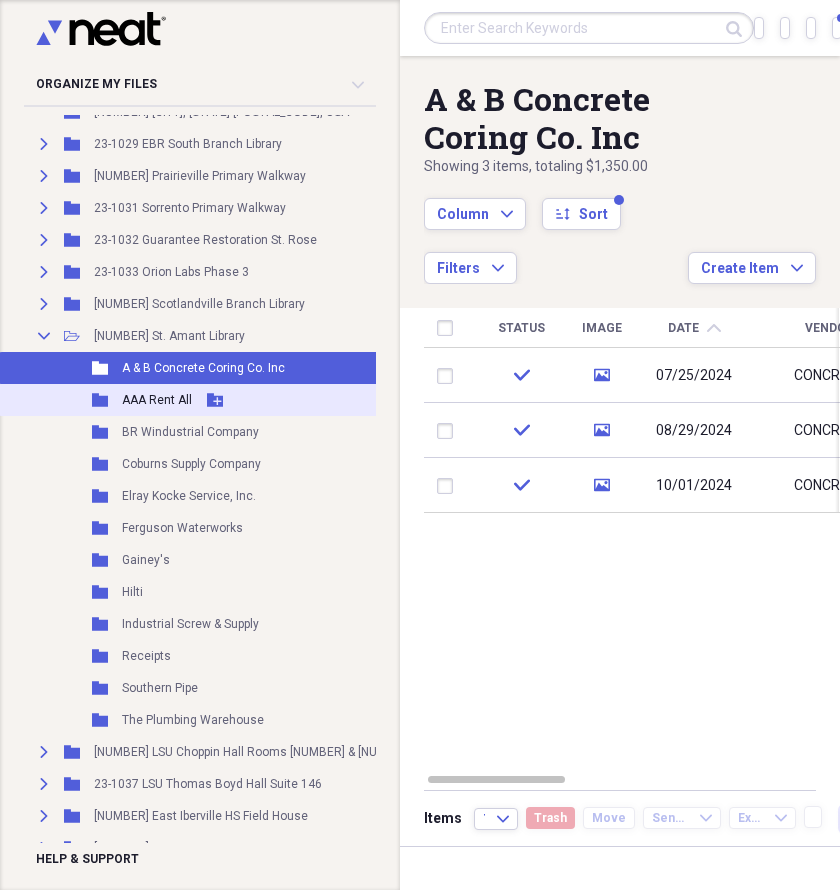 click on "AAA Rent All" at bounding box center (157, 400) 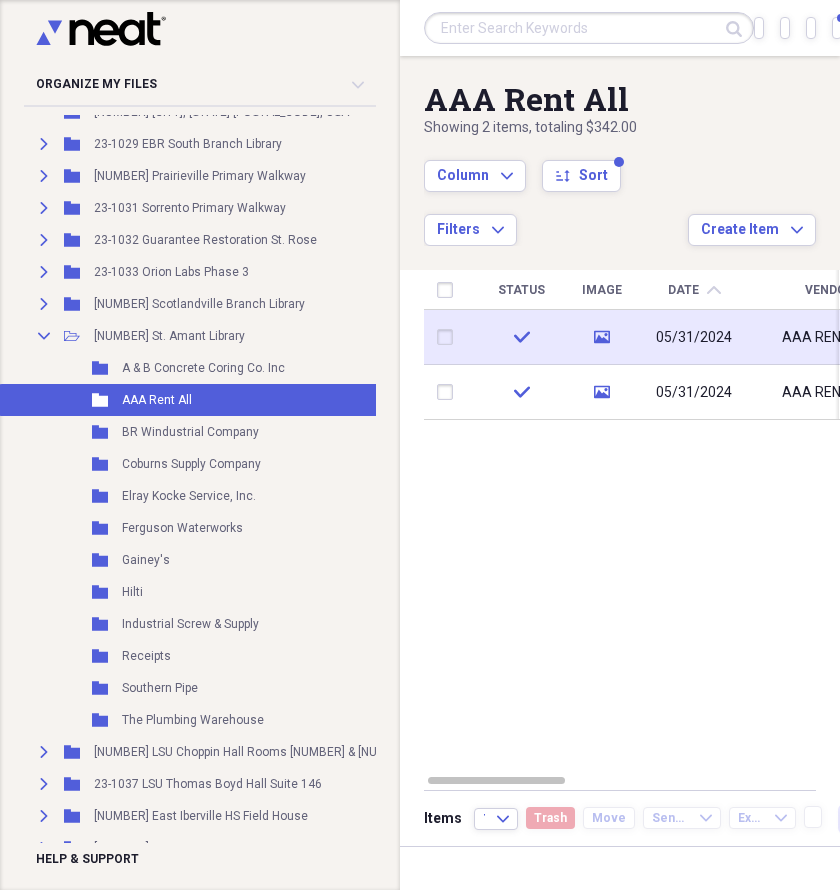 click on "05/31/2024" at bounding box center (694, 338) 